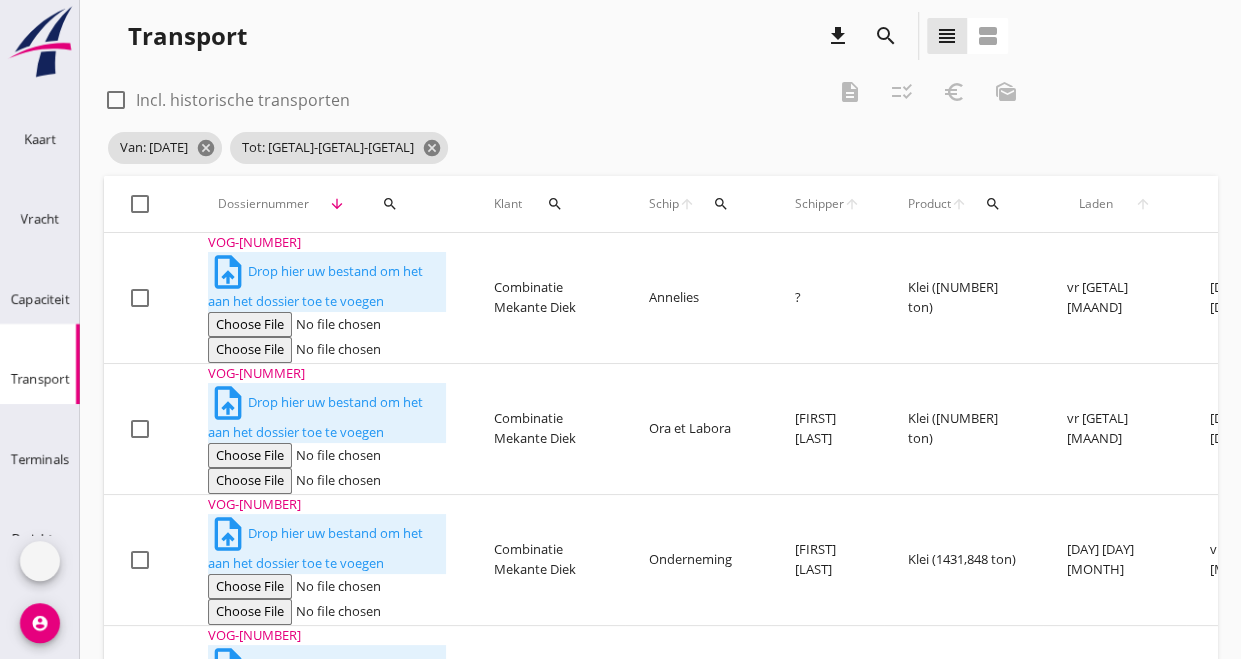 scroll, scrollTop: 0, scrollLeft: 0, axis: both 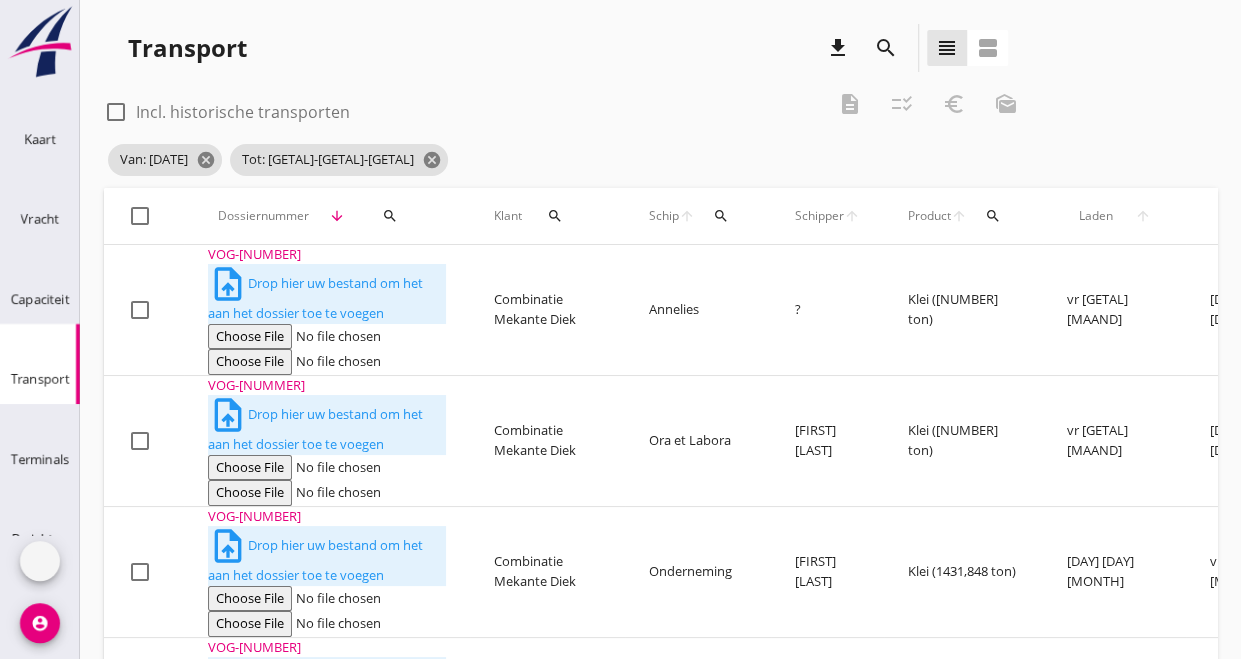 click on "search" at bounding box center [390, 216] 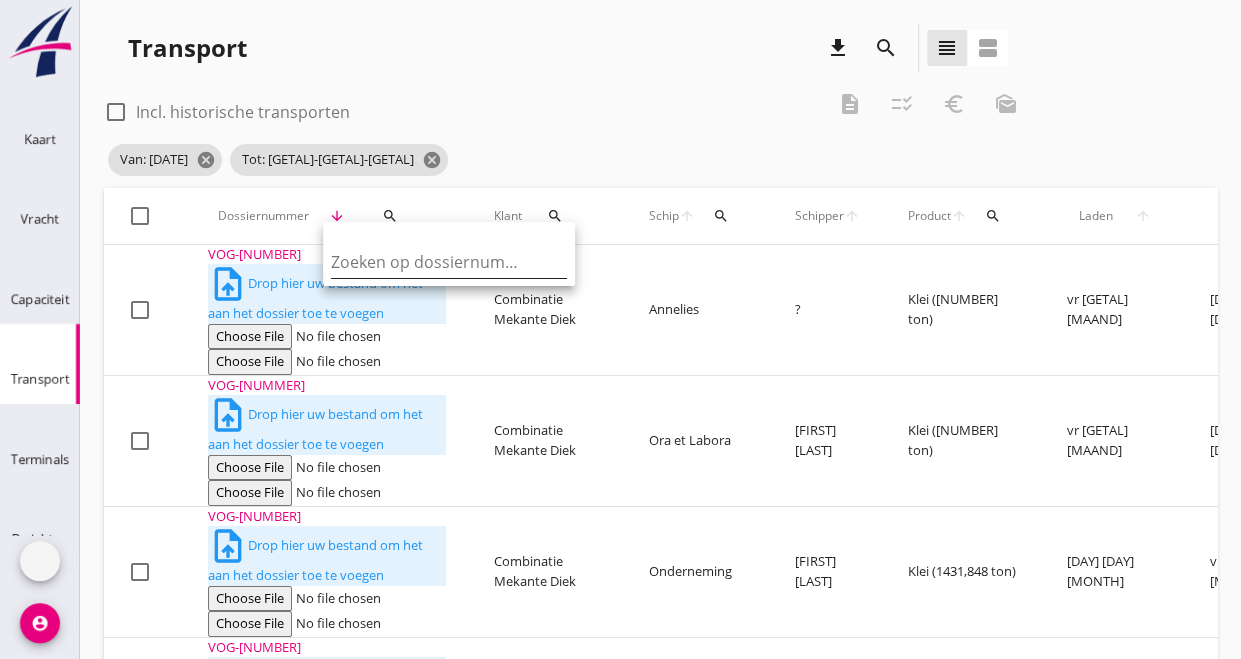 click at bounding box center [435, 262] 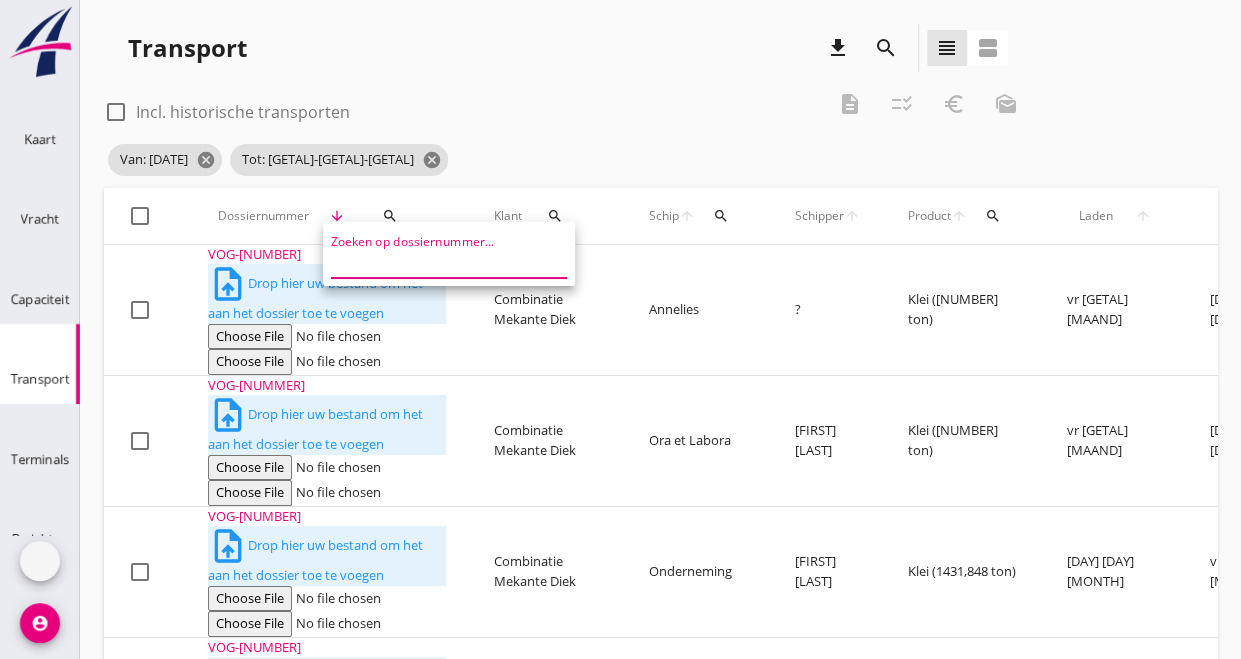 paste on "VOG-[NUMMER]" 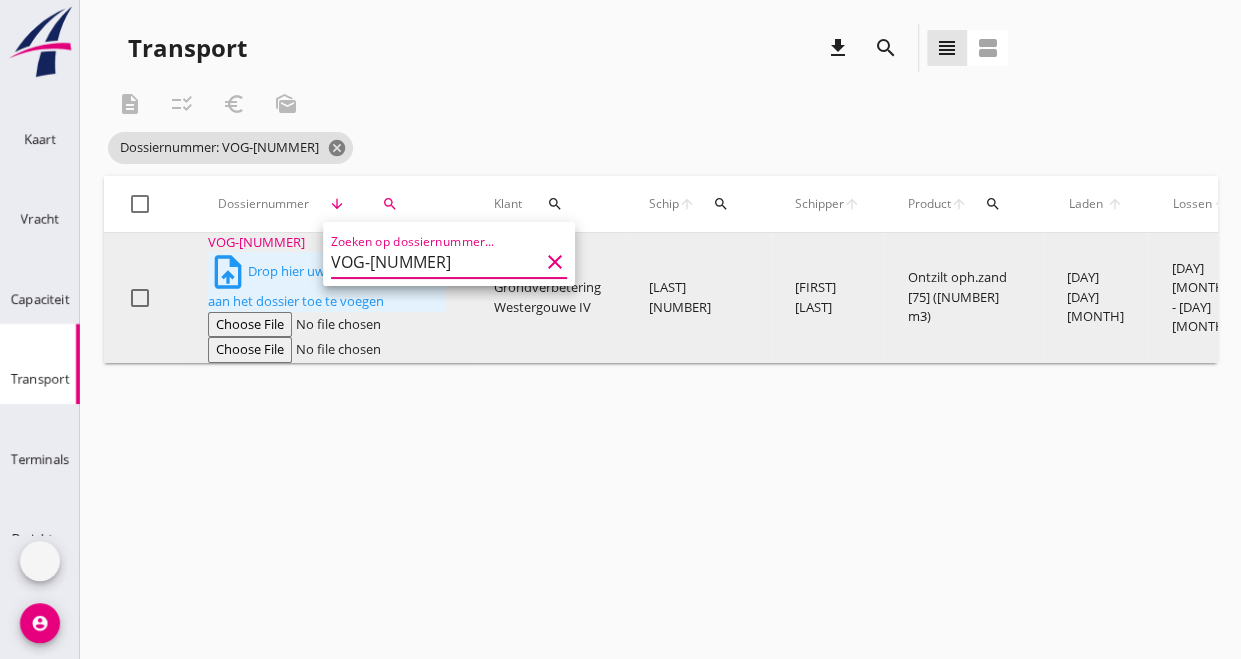 type on "VOG-[NUMMER]" 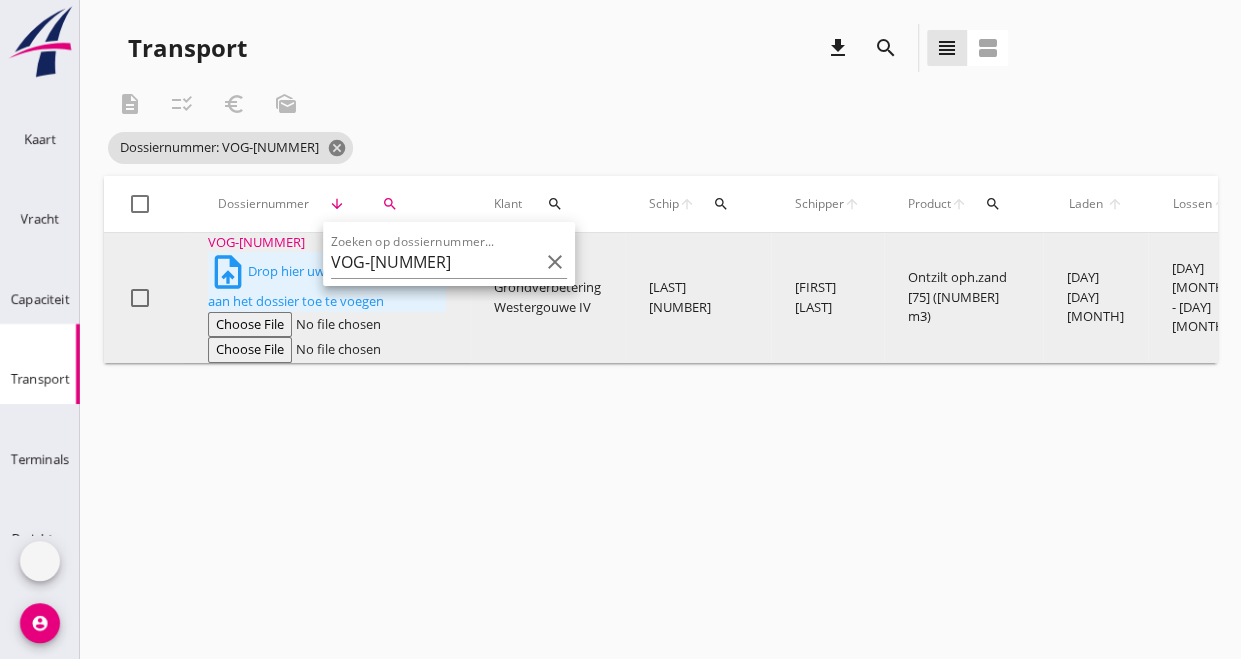 click on "VOG-[NUMMER]" at bounding box center [327, 243] 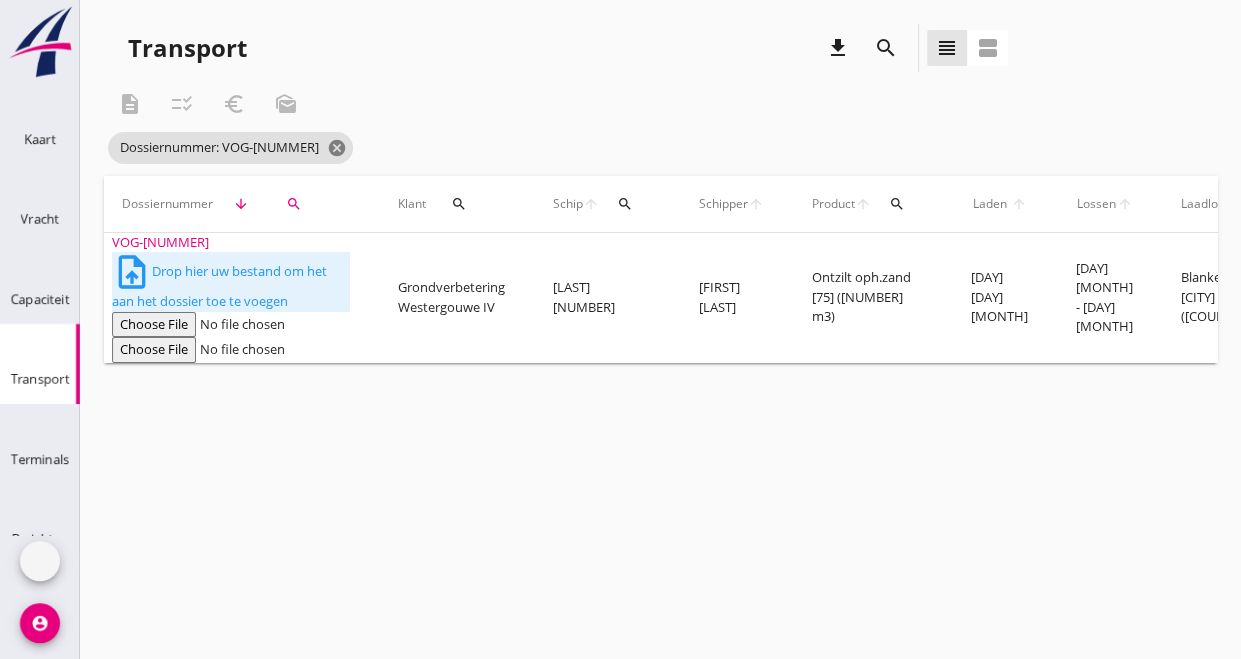 scroll, scrollTop: 0, scrollLeft: 0, axis: both 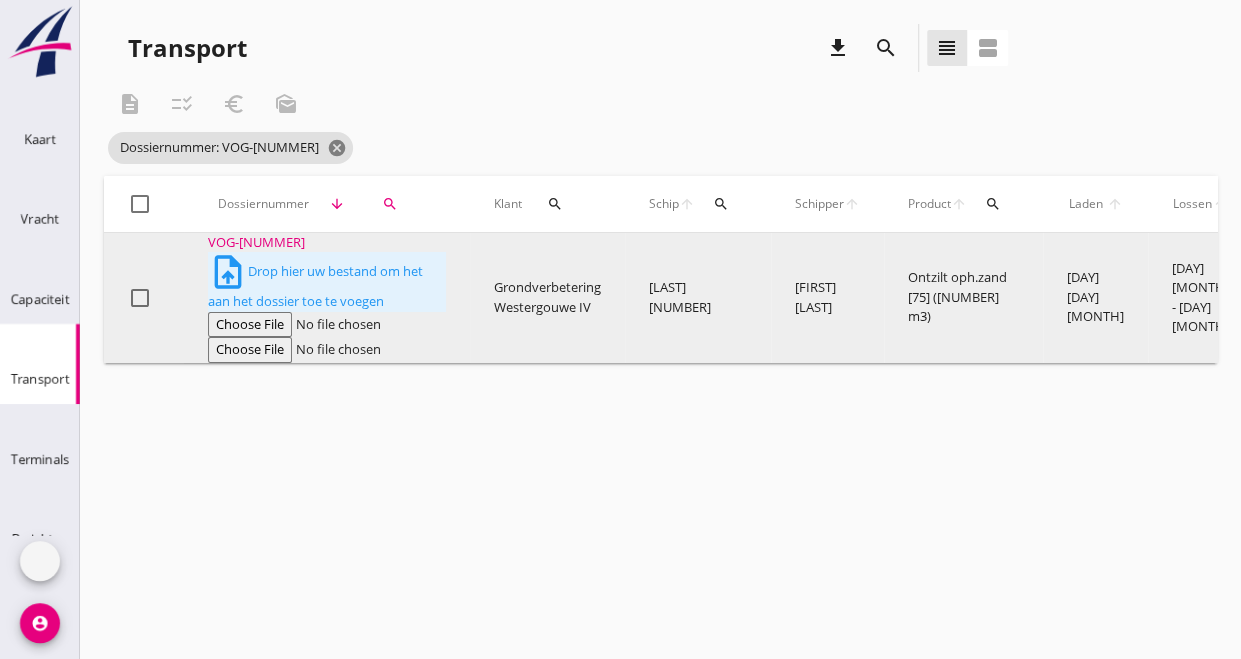 click on "VOG-[NUMMER]" at bounding box center [327, 243] 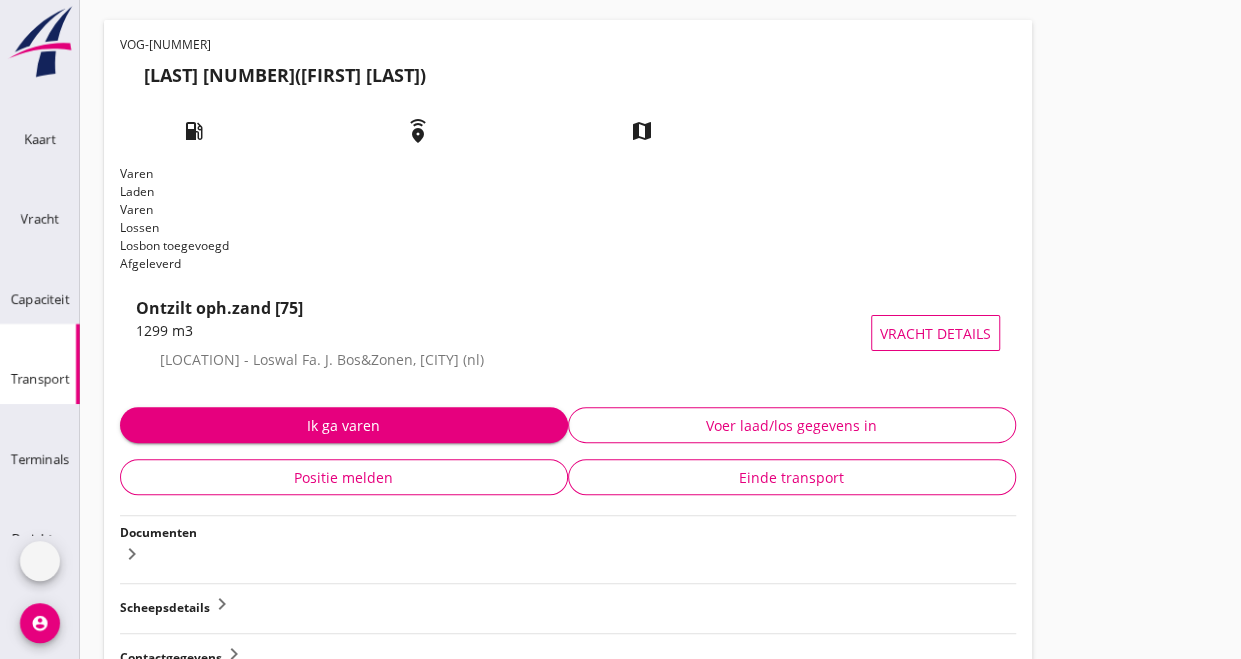scroll, scrollTop: 124, scrollLeft: 0, axis: vertical 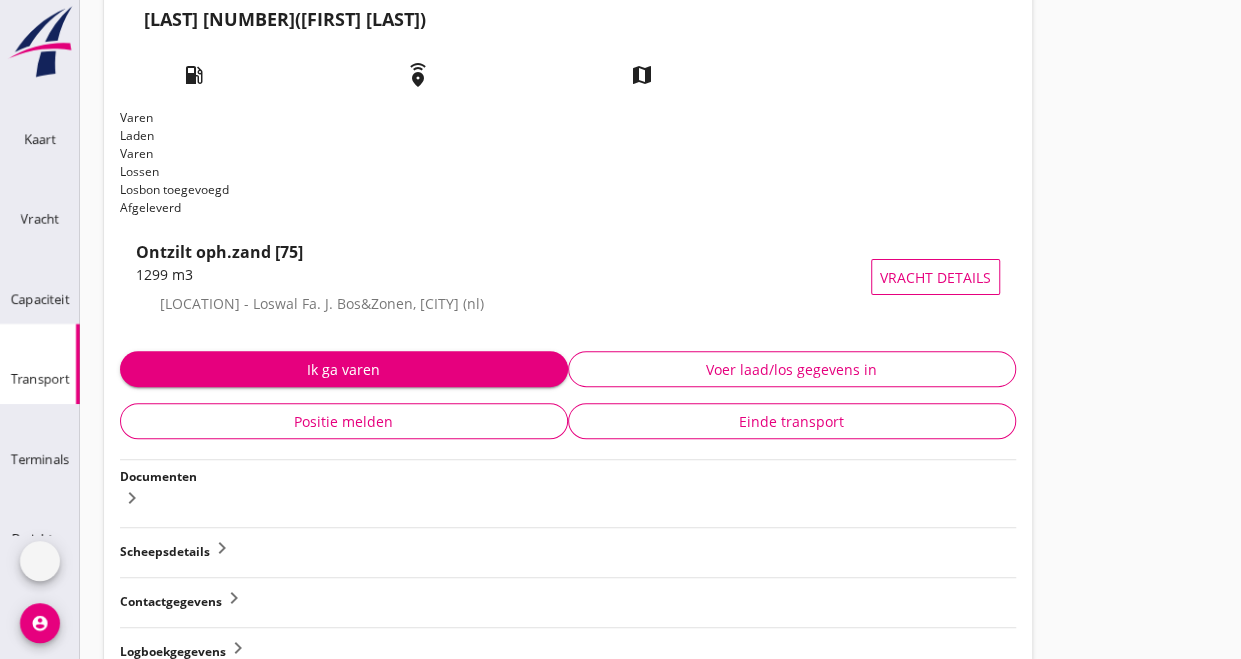 click on "keyboard_arrow_right" at bounding box center [253, 698] 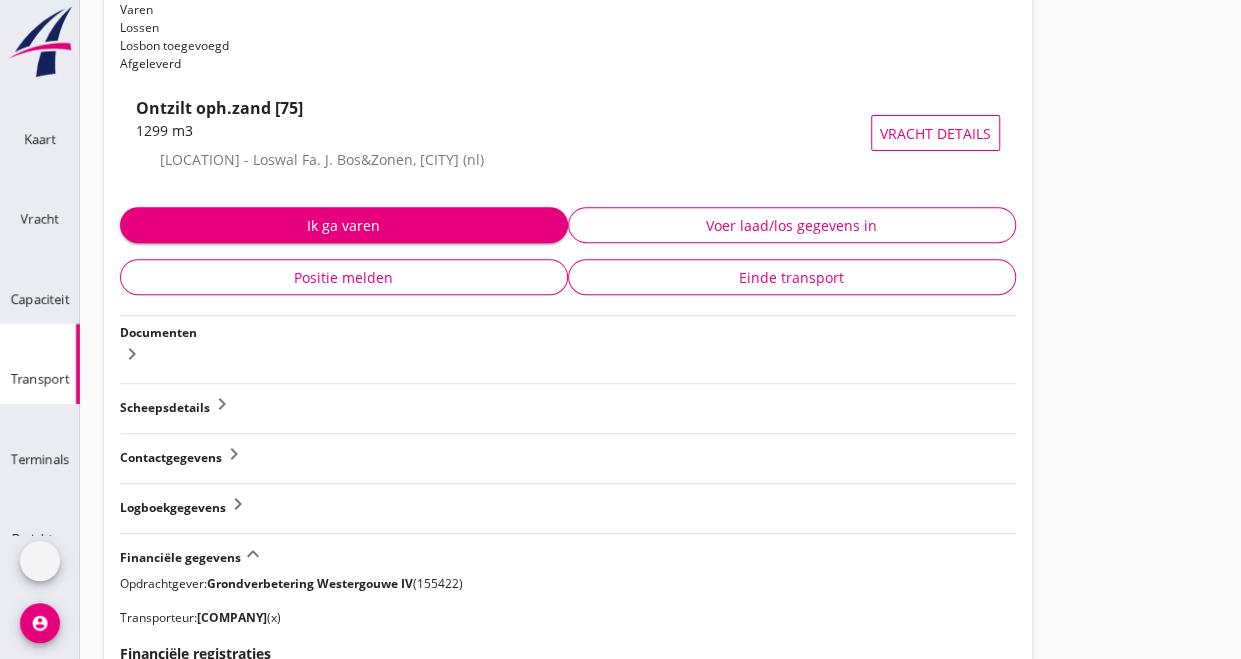 scroll, scrollTop: 300, scrollLeft: 0, axis: vertical 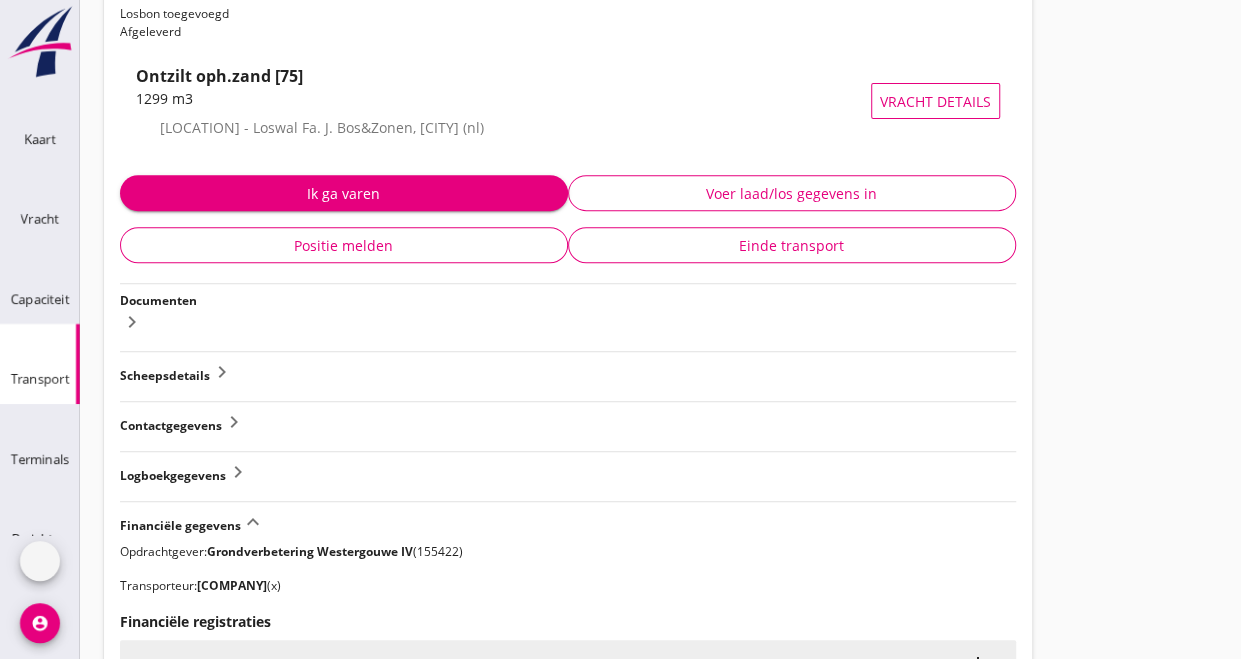 click on "keyboard_arrow_right" at bounding box center (238, 472) 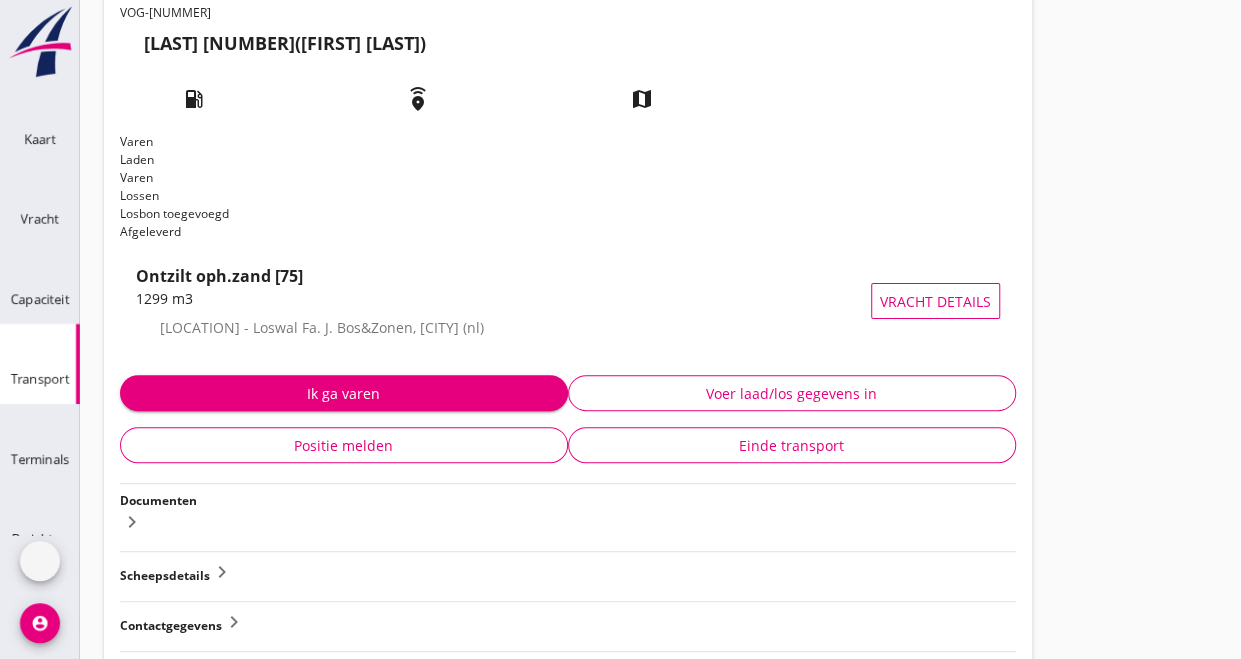 scroll, scrollTop: 100, scrollLeft: 0, axis: vertical 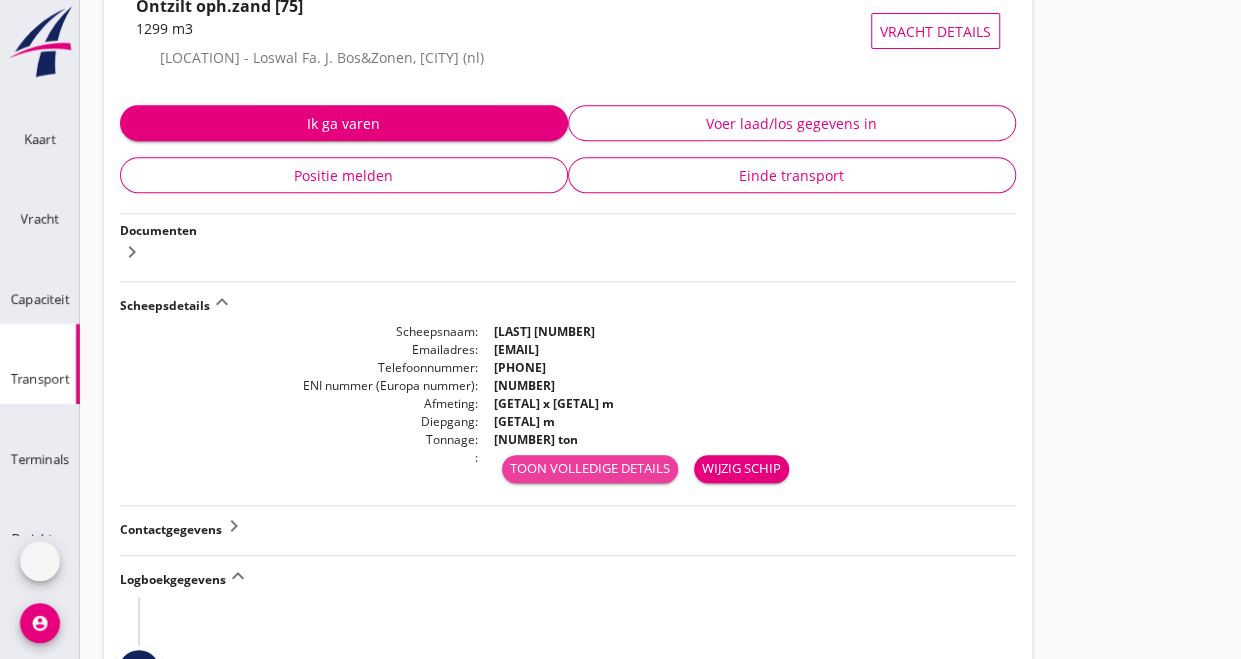 click on "Toon volledige details" at bounding box center (590, 469) 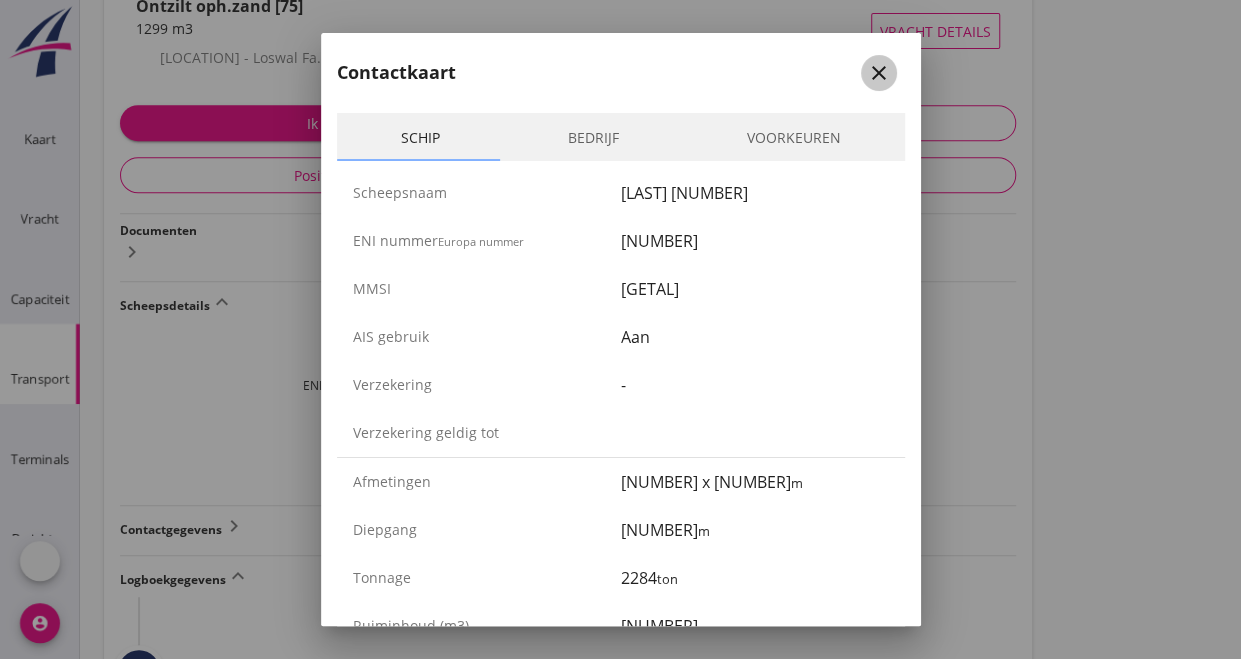 click on "close" at bounding box center (879, 73) 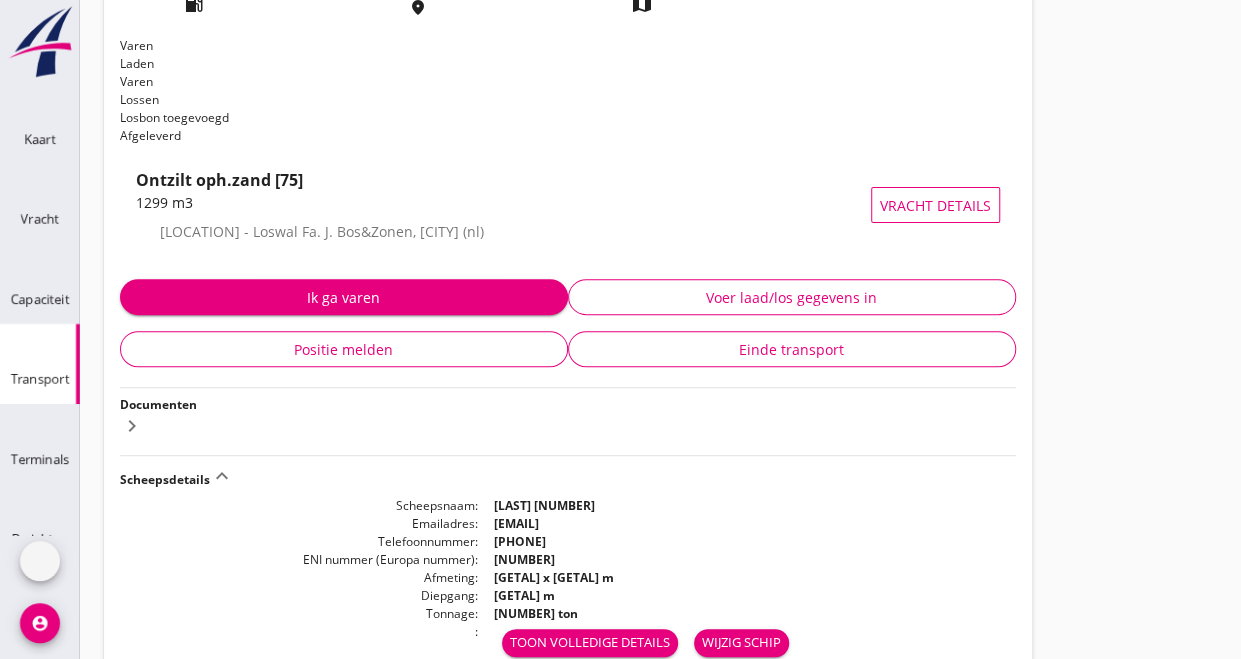 scroll, scrollTop: 0, scrollLeft: 0, axis: both 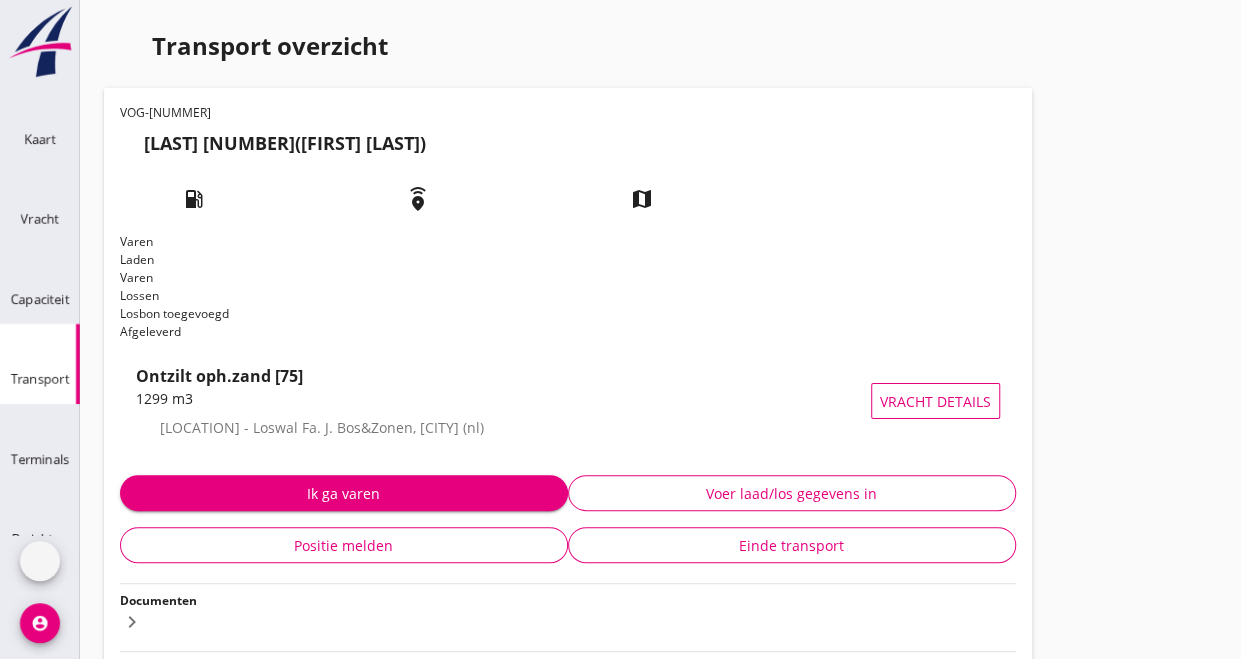 click at bounding box center [124, 44] 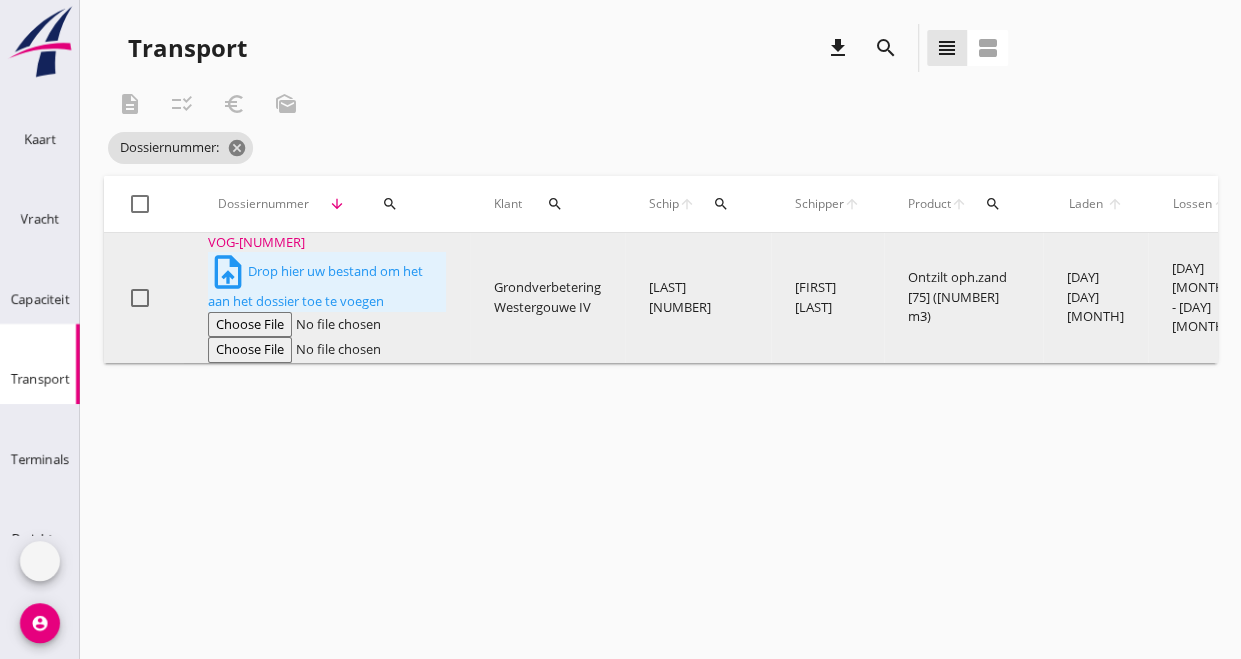 click on "VOG-[NUMMER] upload_file Drop hier uw bestand om het aan het dossier toe te voegen" at bounding box center [327, 298] 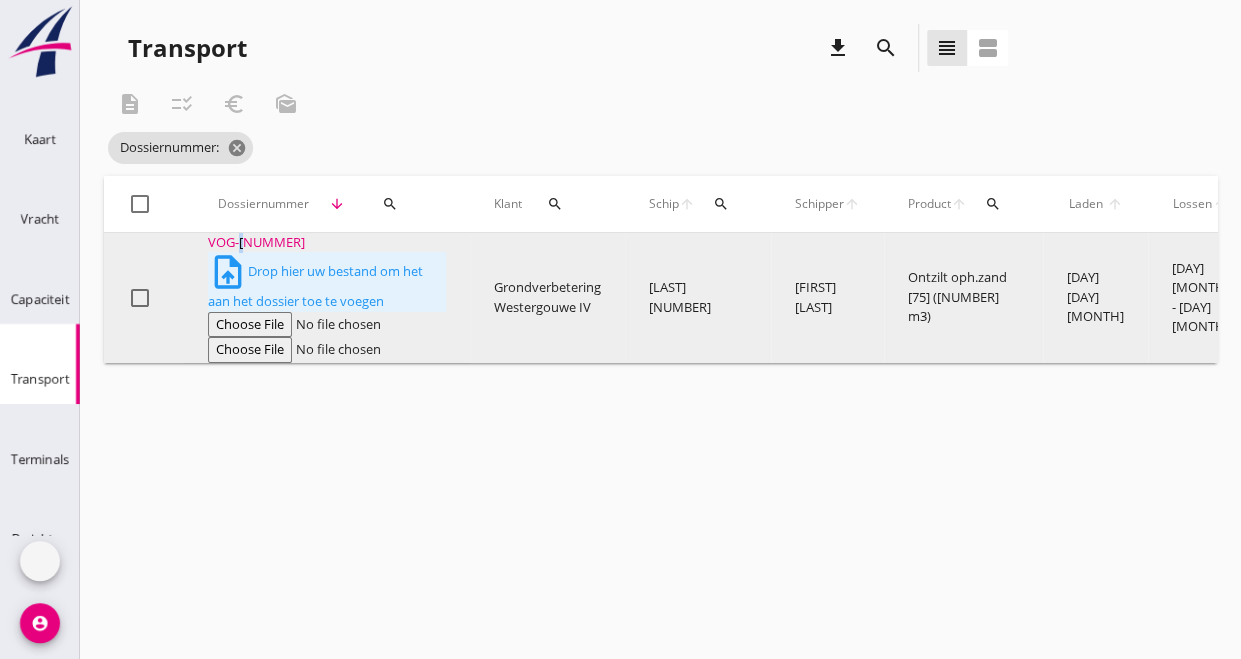click on "[DAY] [MONTH] - [DAY] [MONTH]" at bounding box center (1200, 298) 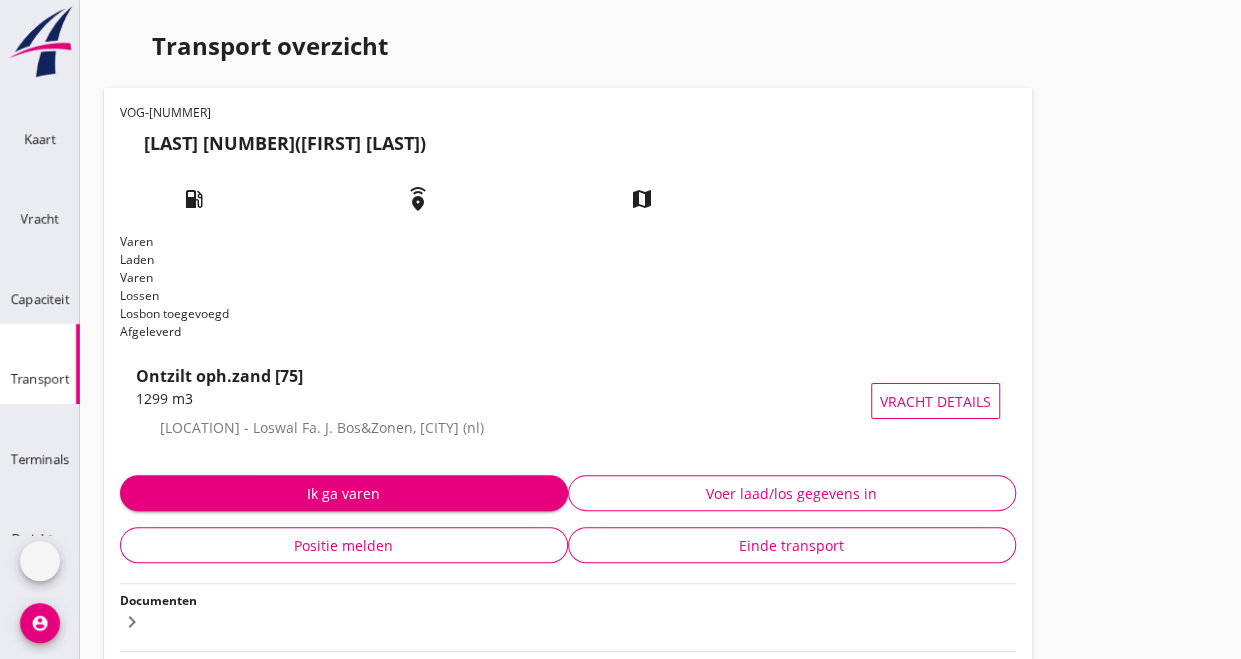 click at bounding box center (124, 44) 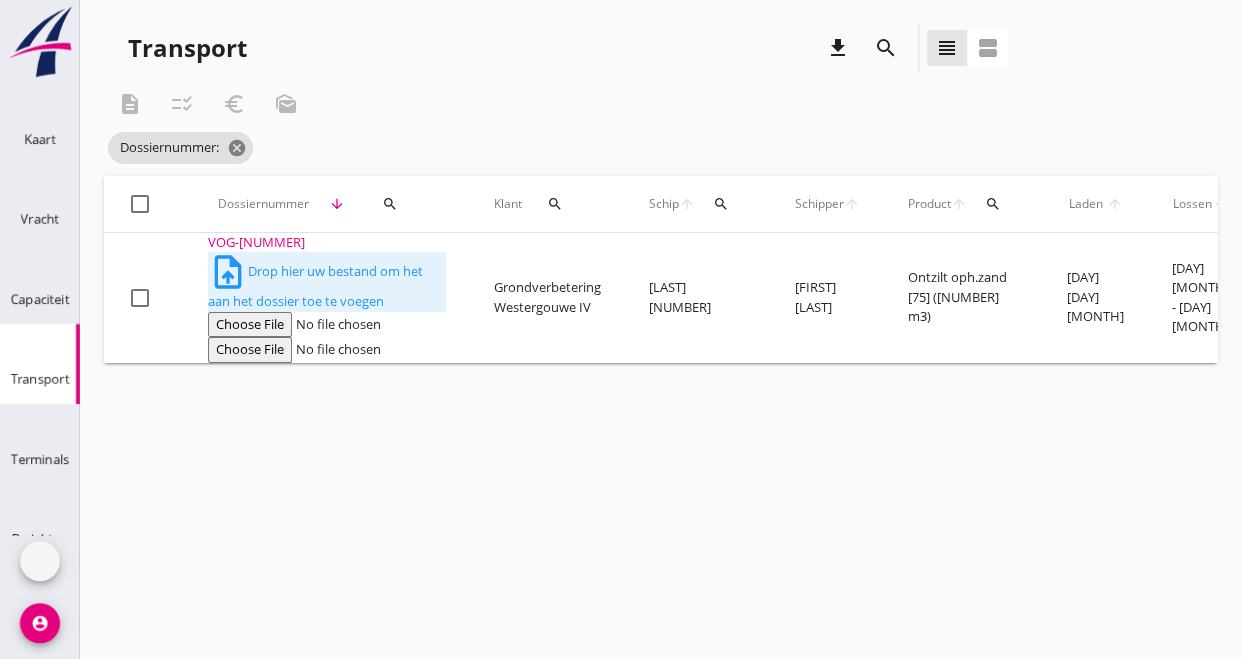 click on "Lossen" at bounding box center (263, 204) 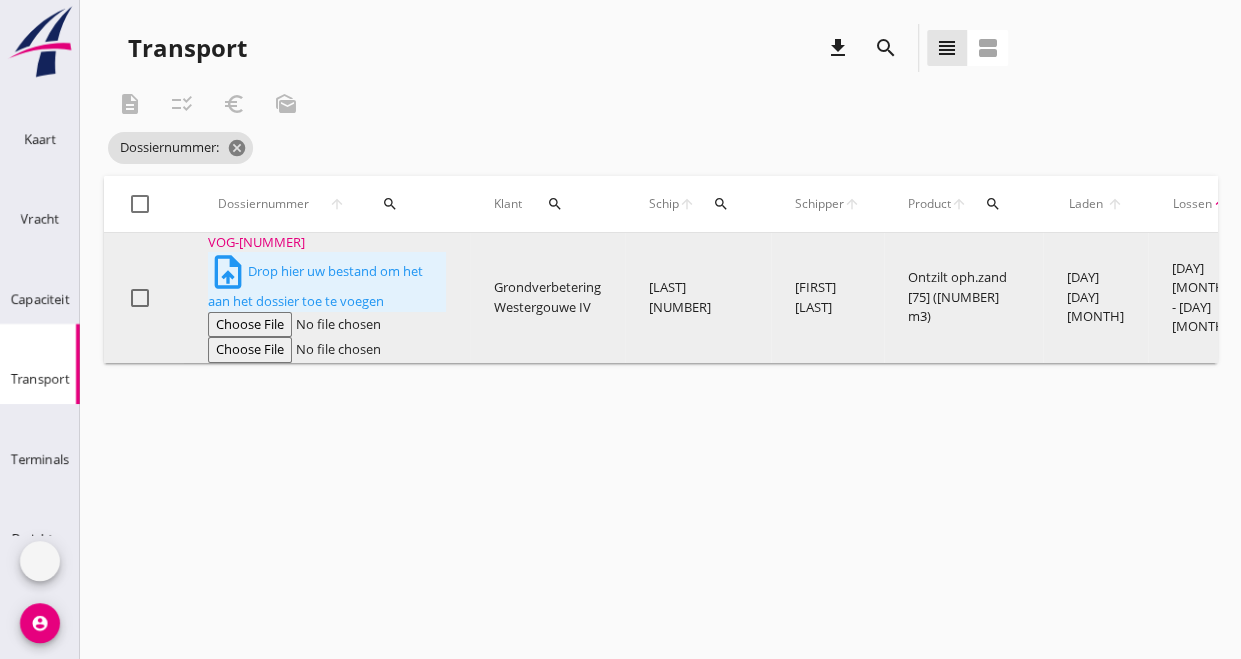 click on "[DAY] [MONTH] - [DAY] [MONTH]" at bounding box center (1200, 298) 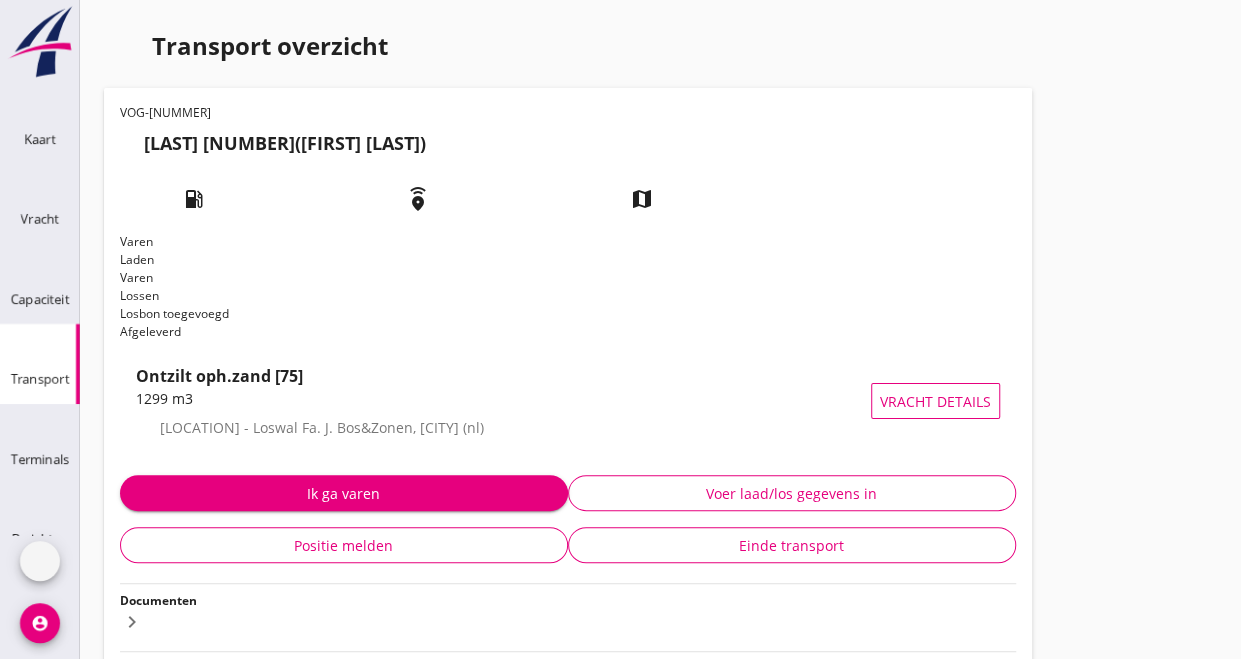 click on "Voer laad/los gegevens in" at bounding box center (792, 493) 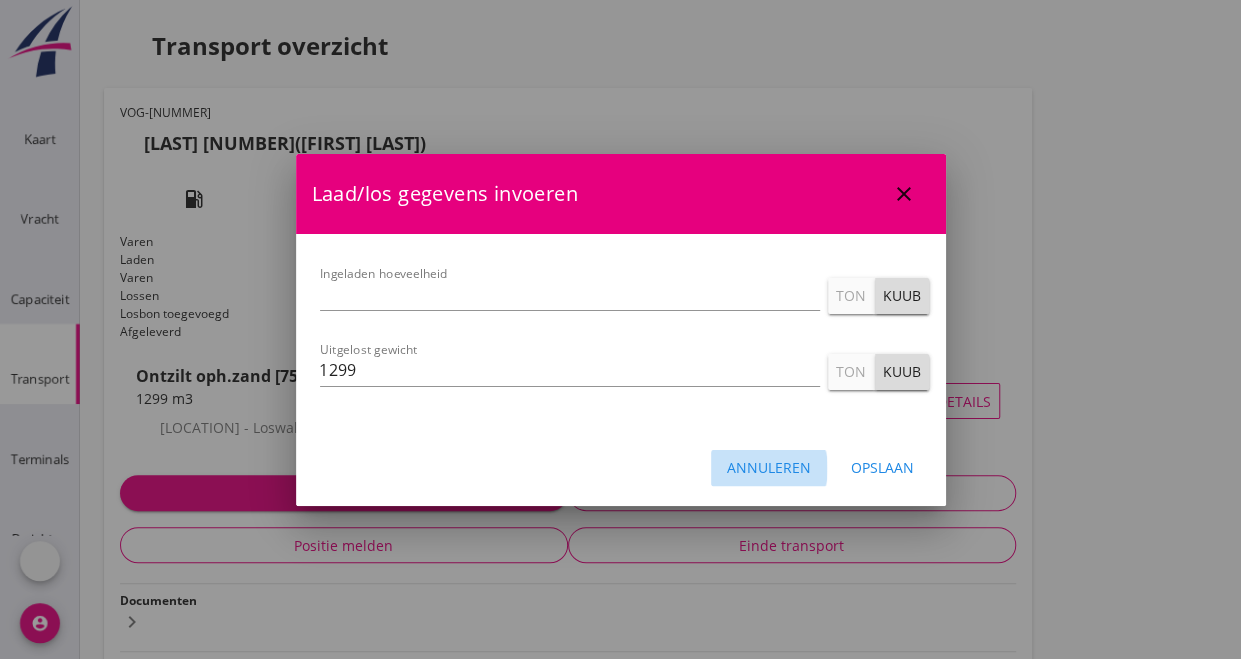 click on "Annuleren" at bounding box center [769, 467] 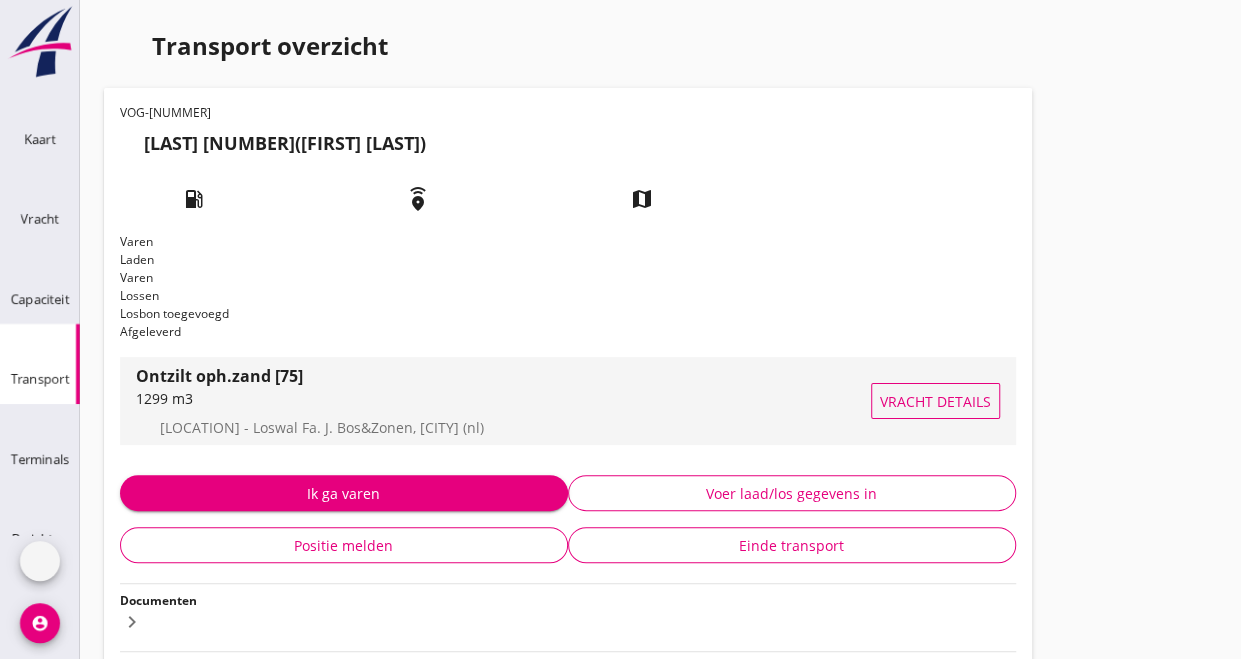 click on "Vracht details" at bounding box center [935, 401] 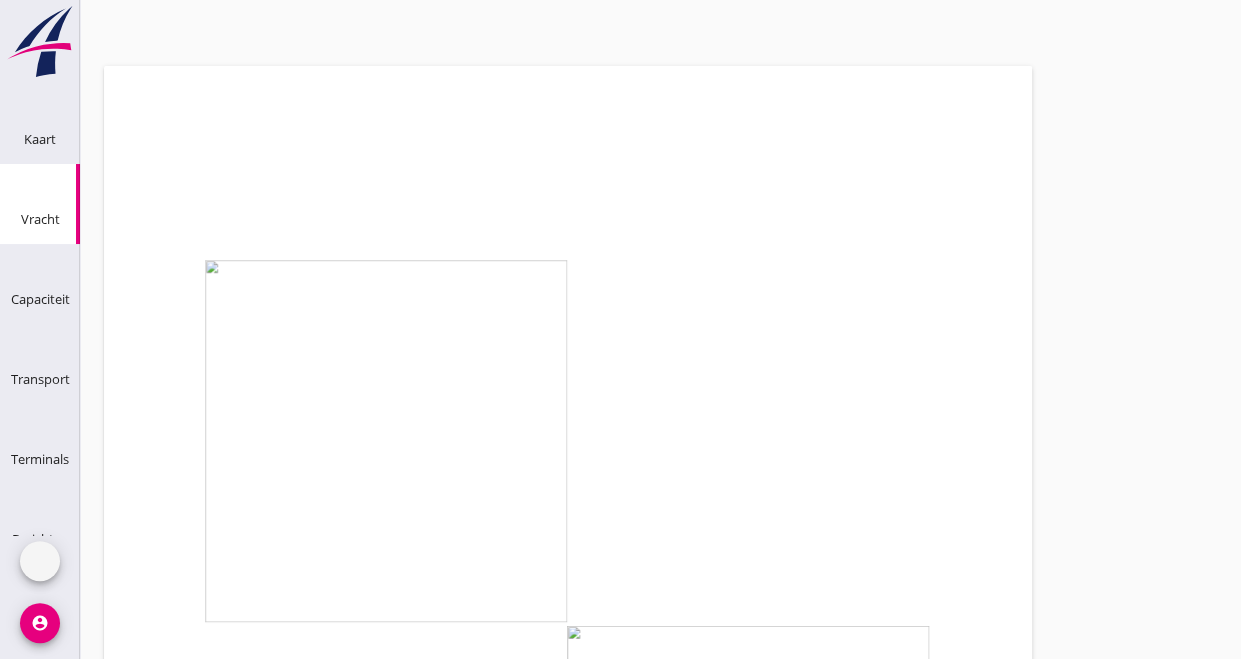 scroll, scrollTop: 0, scrollLeft: 0, axis: both 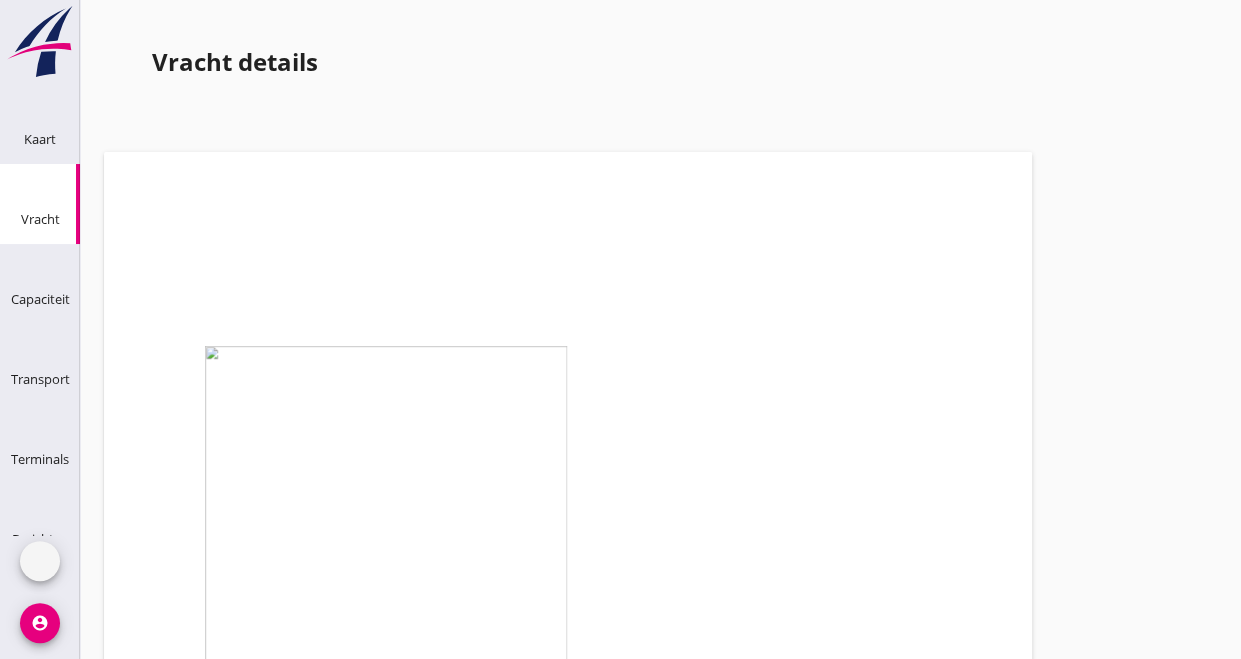 click on "Wijzig" at bounding box center (194, 3638) 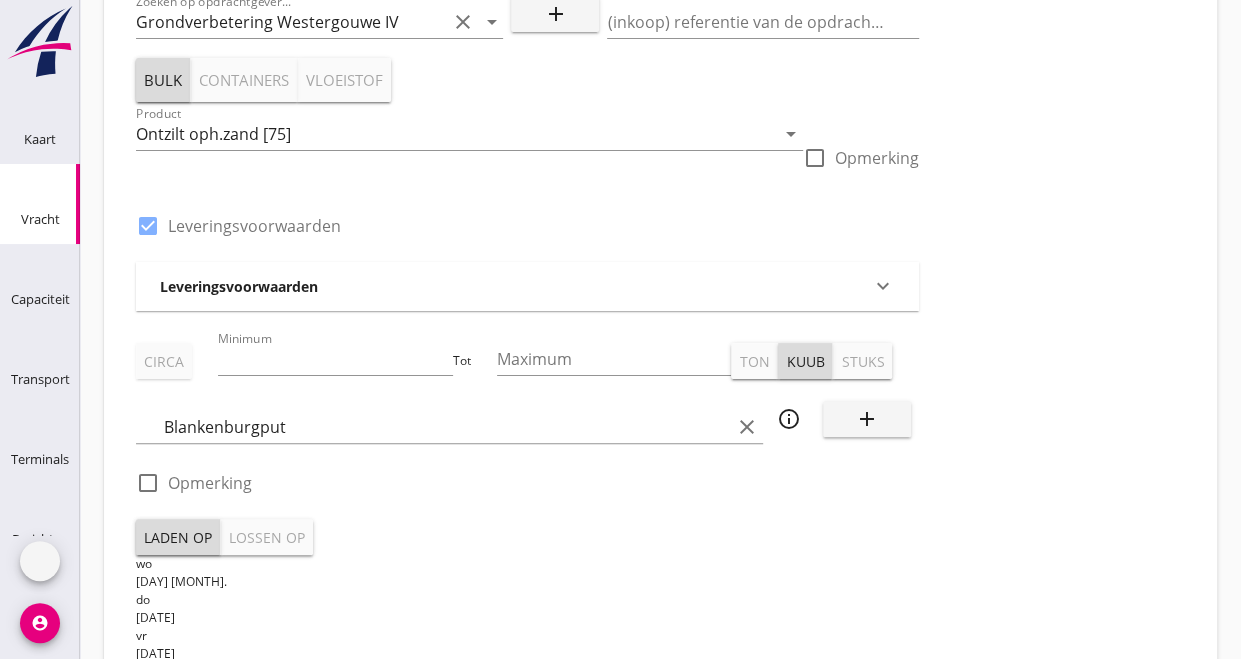 scroll, scrollTop: 0, scrollLeft: 0, axis: both 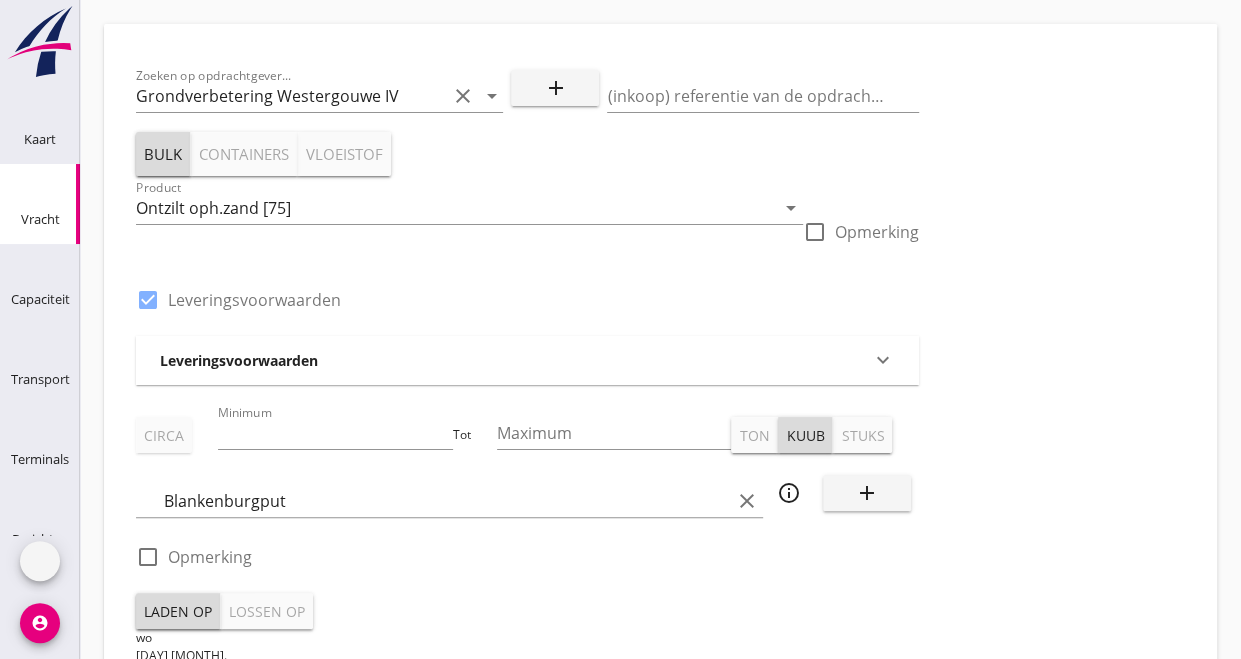 click on "Lossen op" at bounding box center (267, 611) 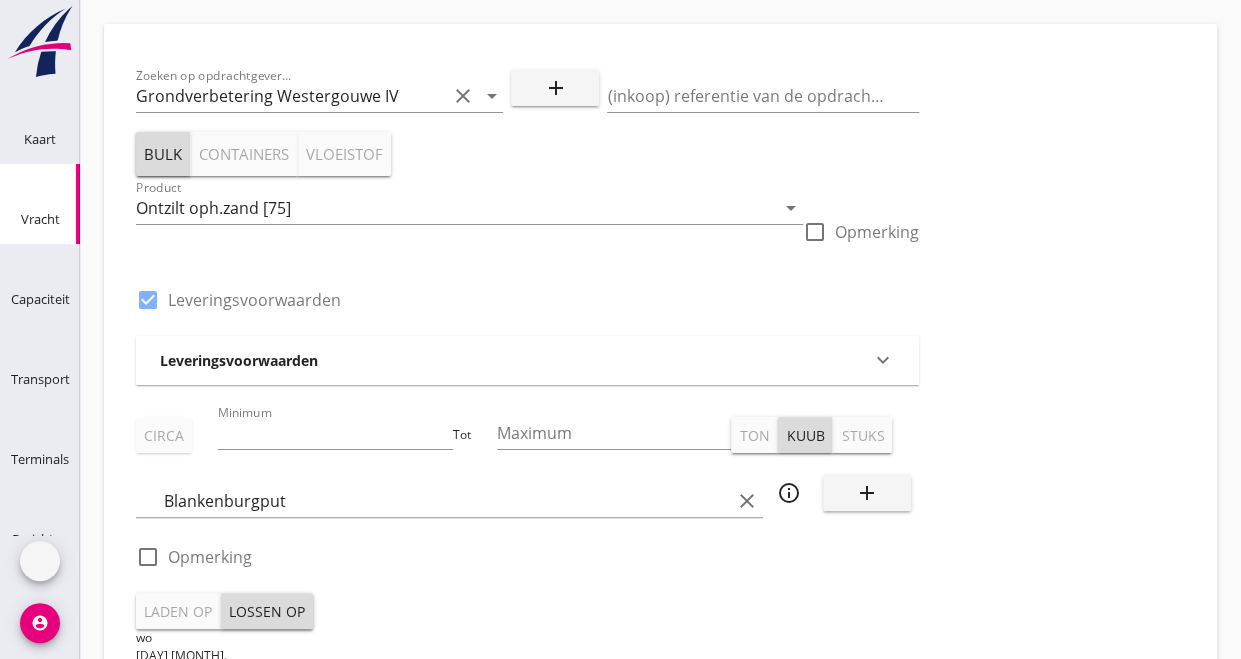 scroll, scrollTop: 0, scrollLeft: 0, axis: both 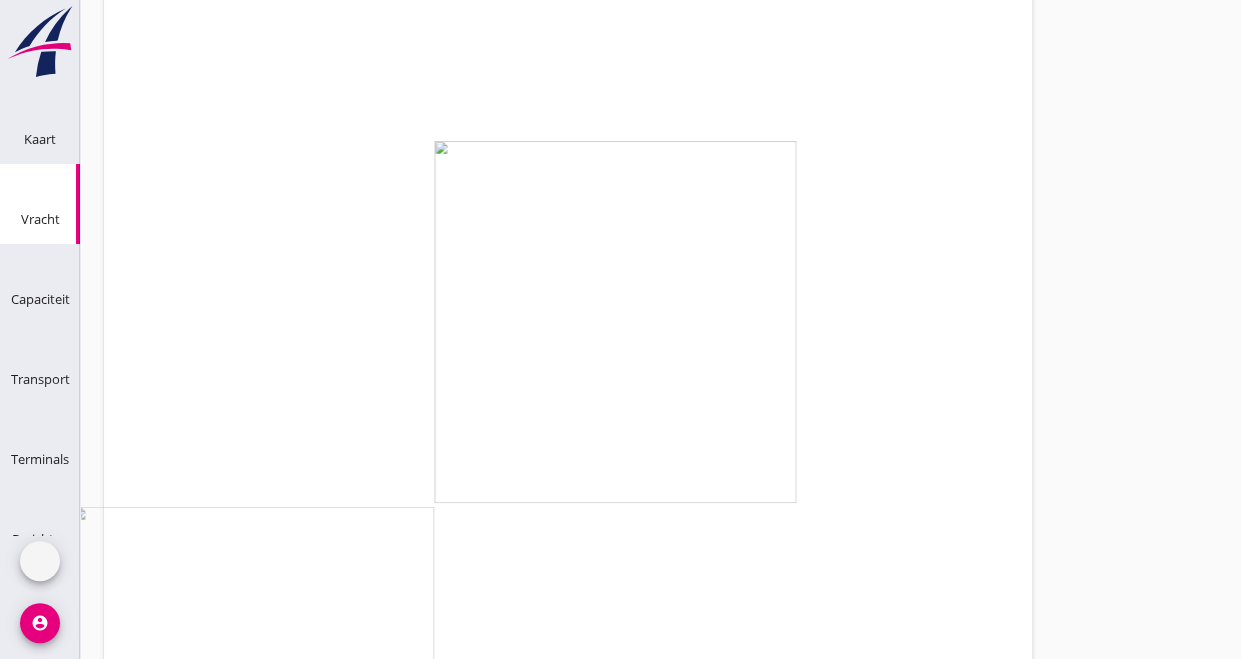 click on "Wijzig" at bounding box center [194, 1887] 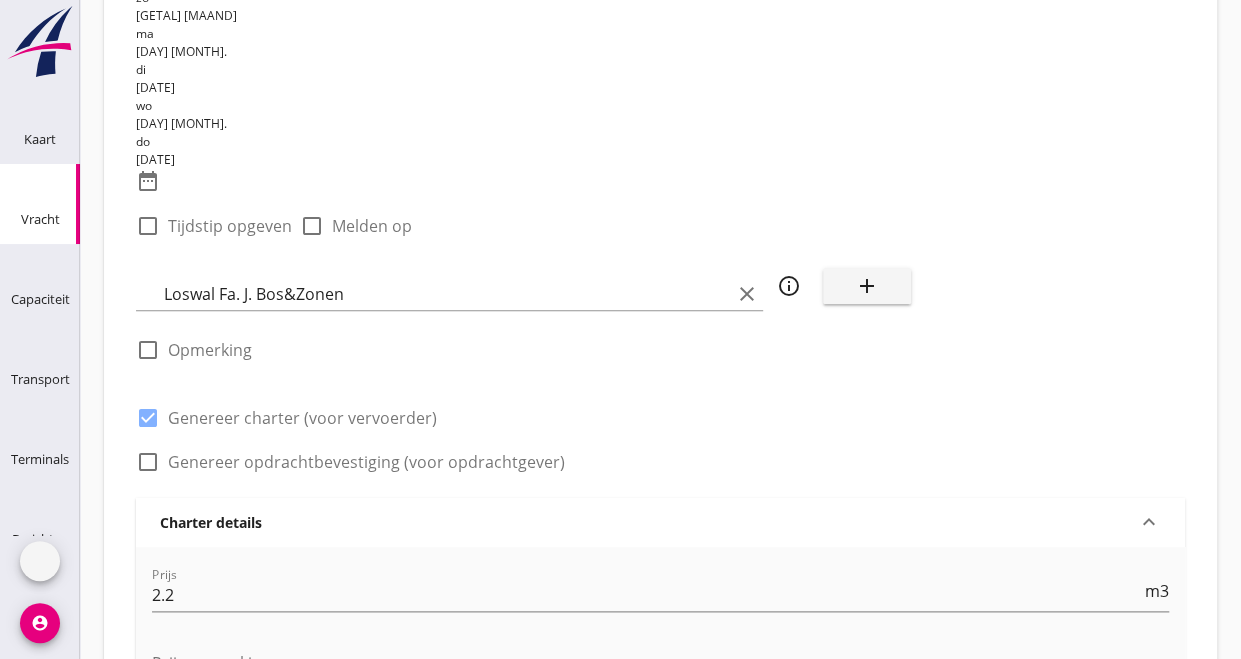 scroll, scrollTop: 900, scrollLeft: 0, axis: vertical 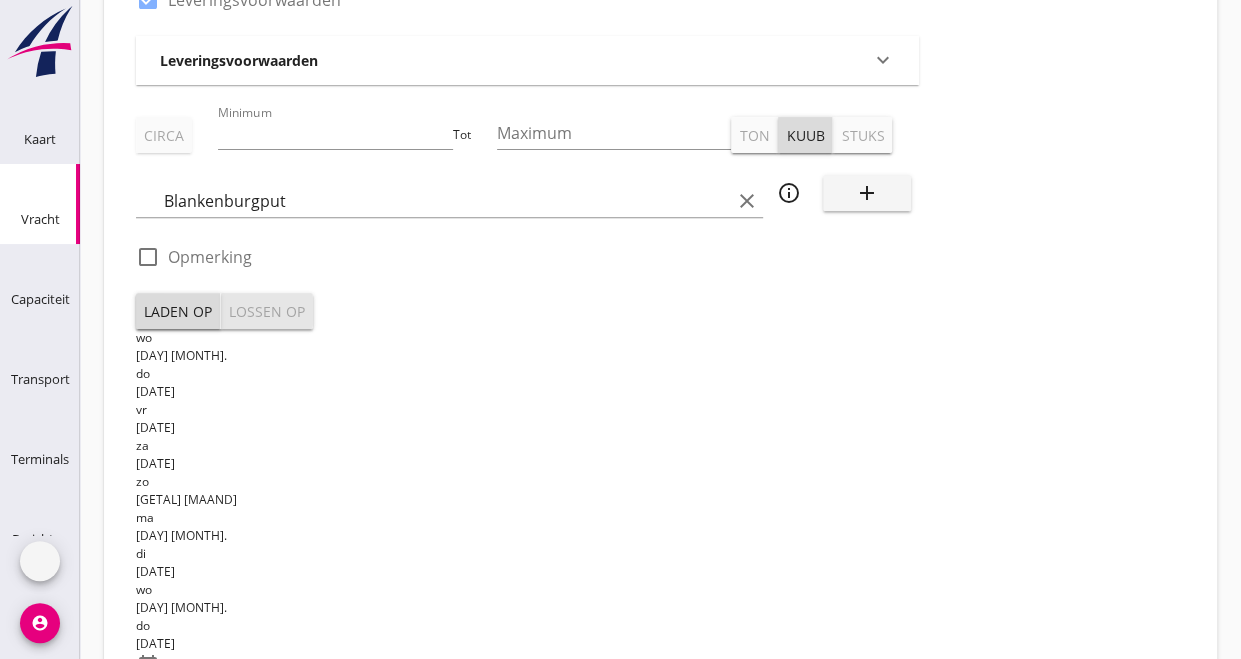 click on "Lossen op" at bounding box center (267, 311) 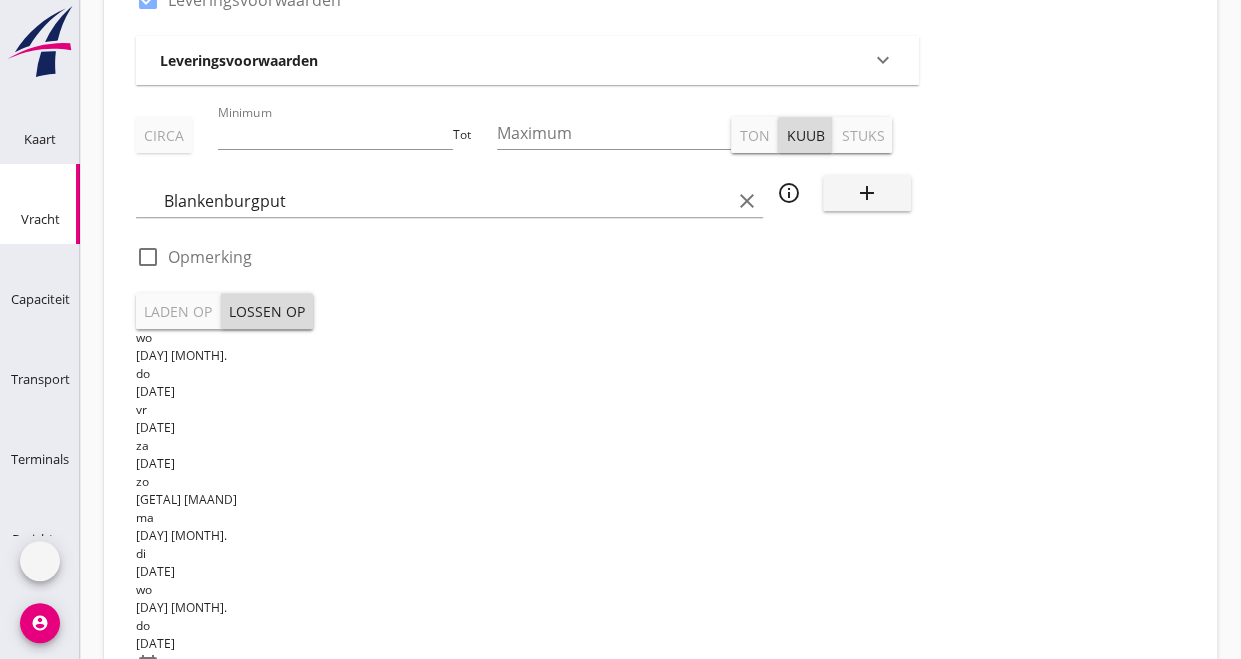 click on "date_range" at bounding box center [148, 665] 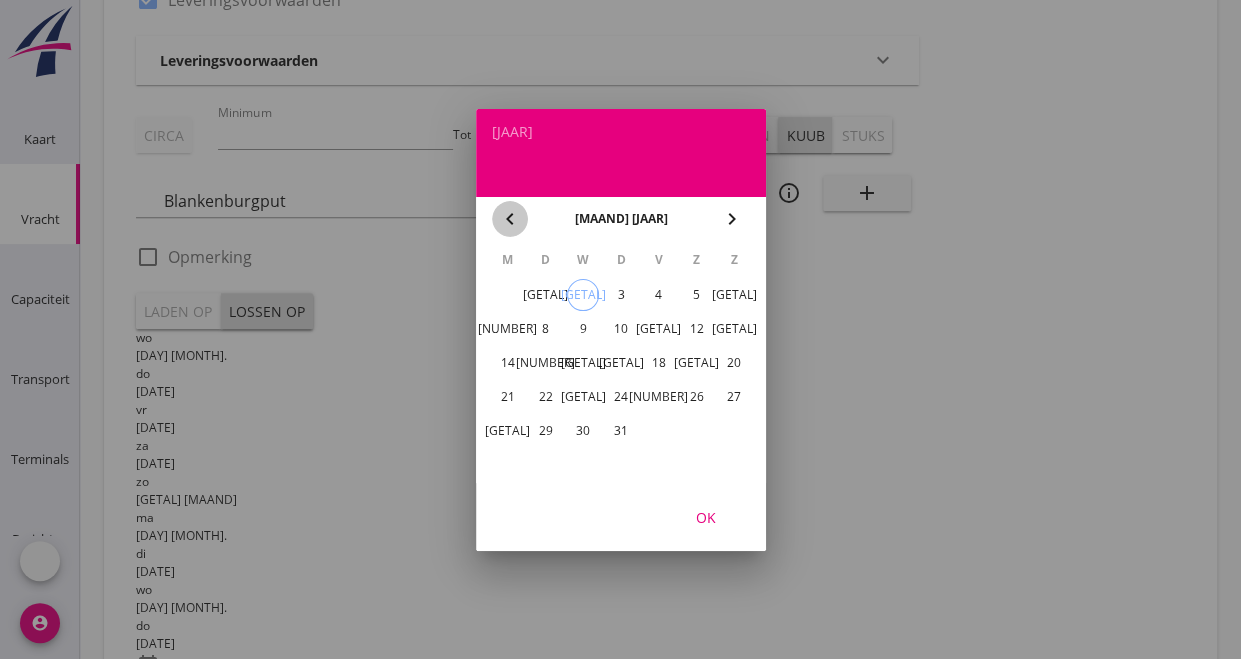 click on "chevron_left" at bounding box center (510, 219) 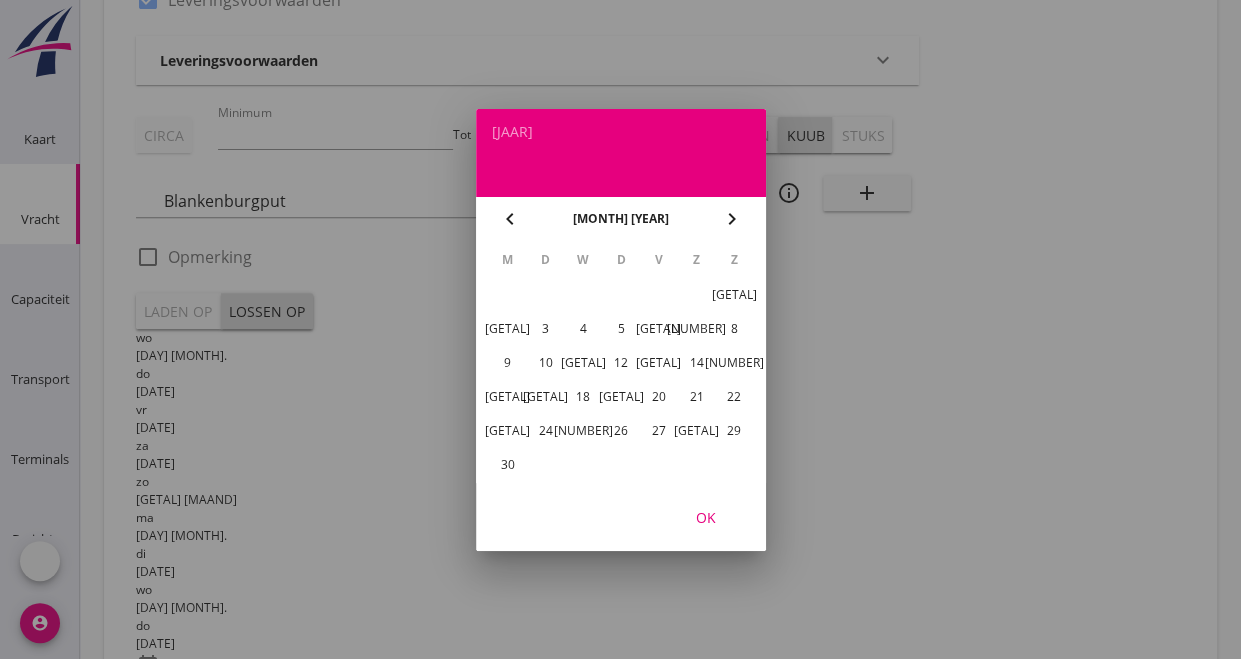 click on "27" at bounding box center [734, 295] 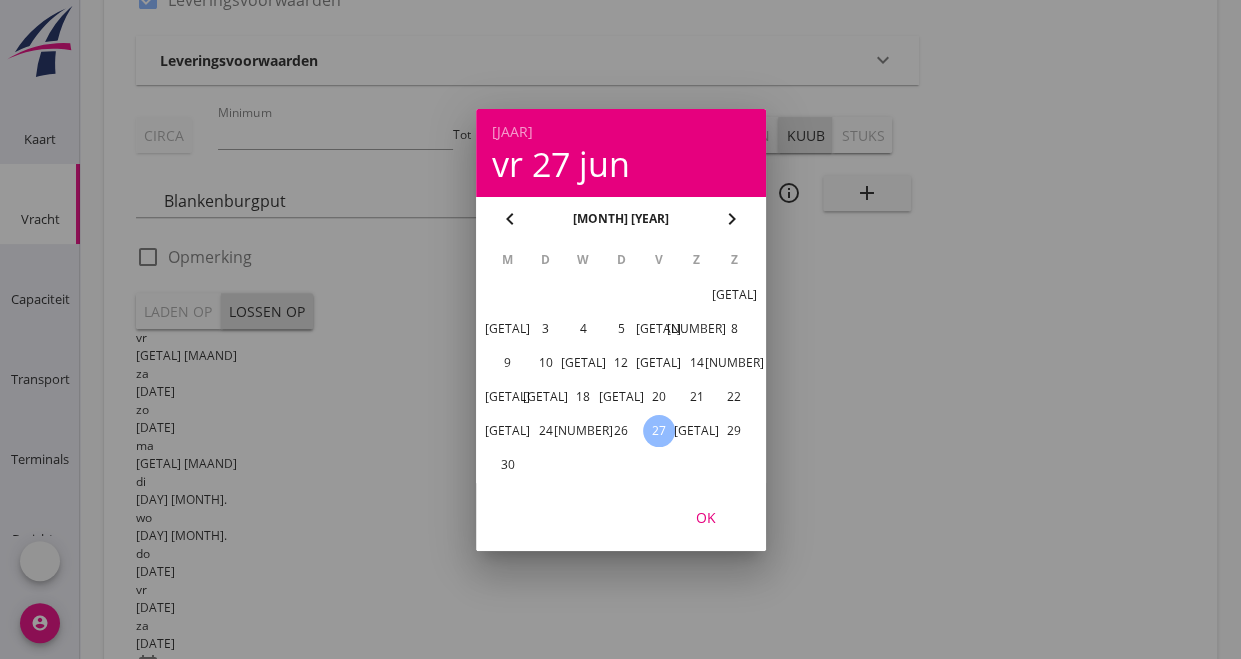click on "OK" at bounding box center [706, 516] 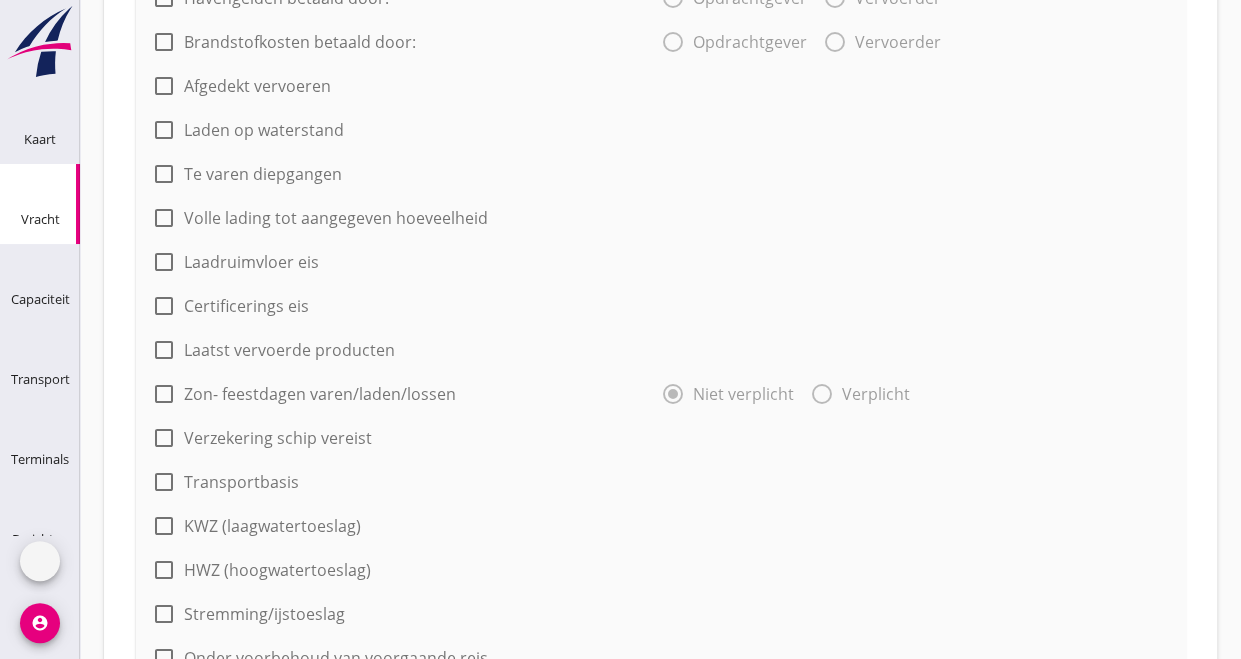 scroll, scrollTop: 1966, scrollLeft: 0, axis: vertical 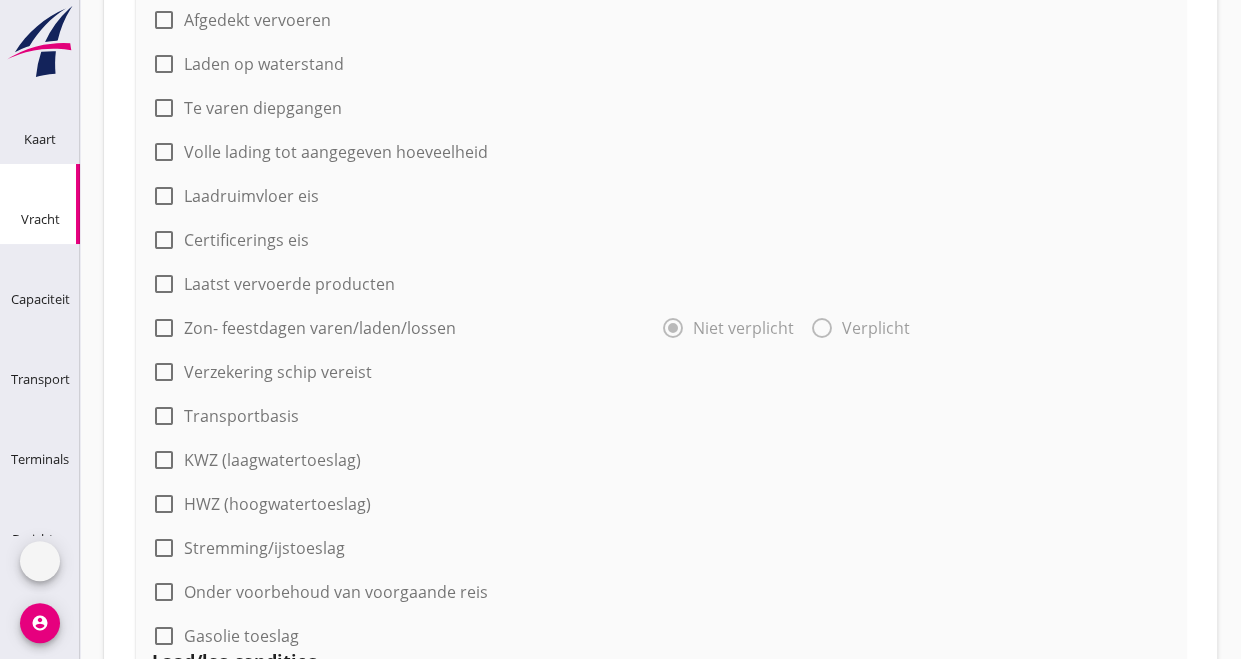 click on "Pas aan" at bounding box center (777, 1084) 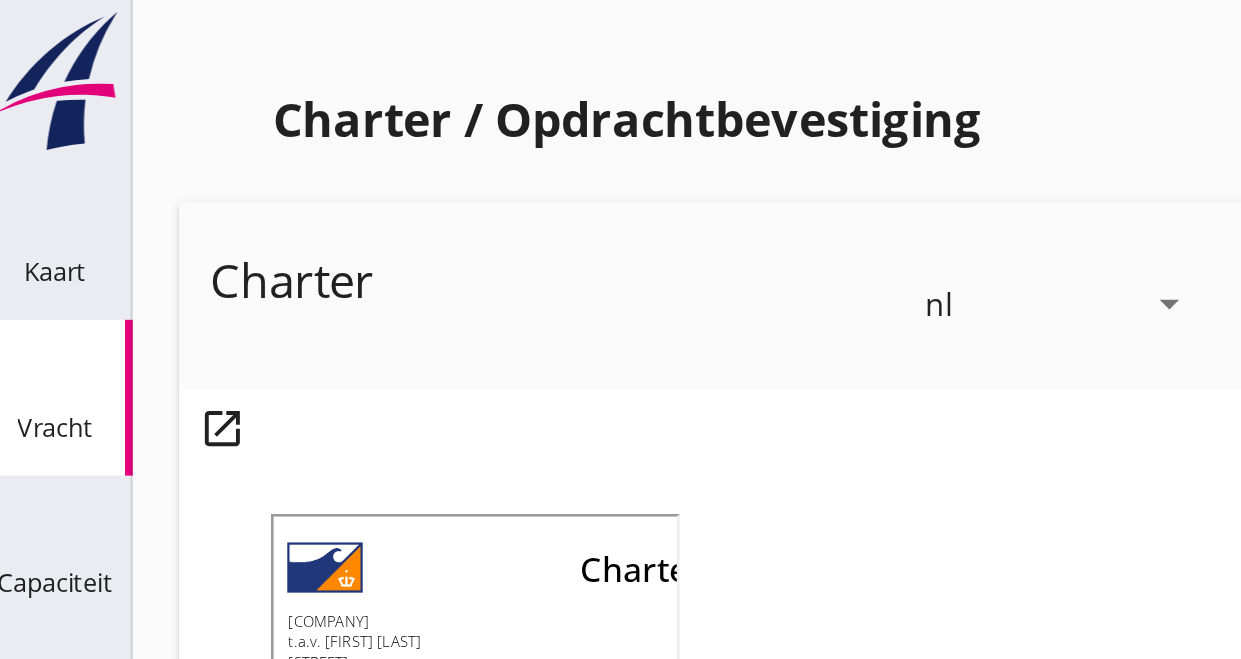 scroll, scrollTop: 0, scrollLeft: 0, axis: both 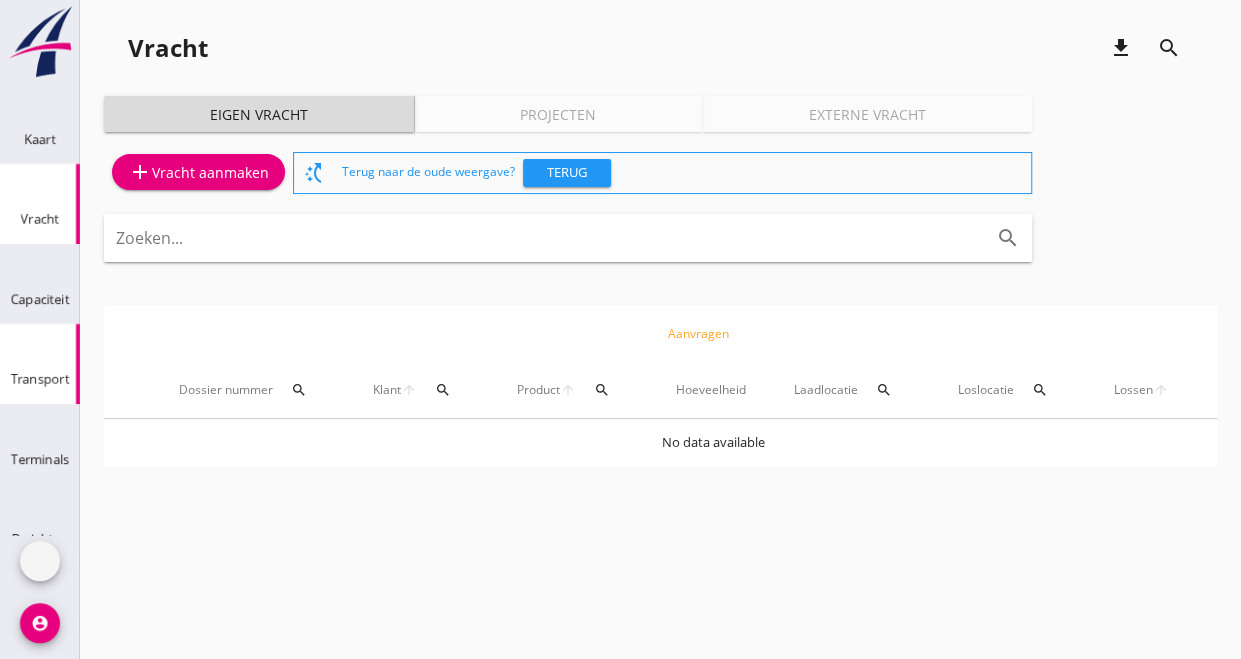 click on "Transport" at bounding box center (40, 350) 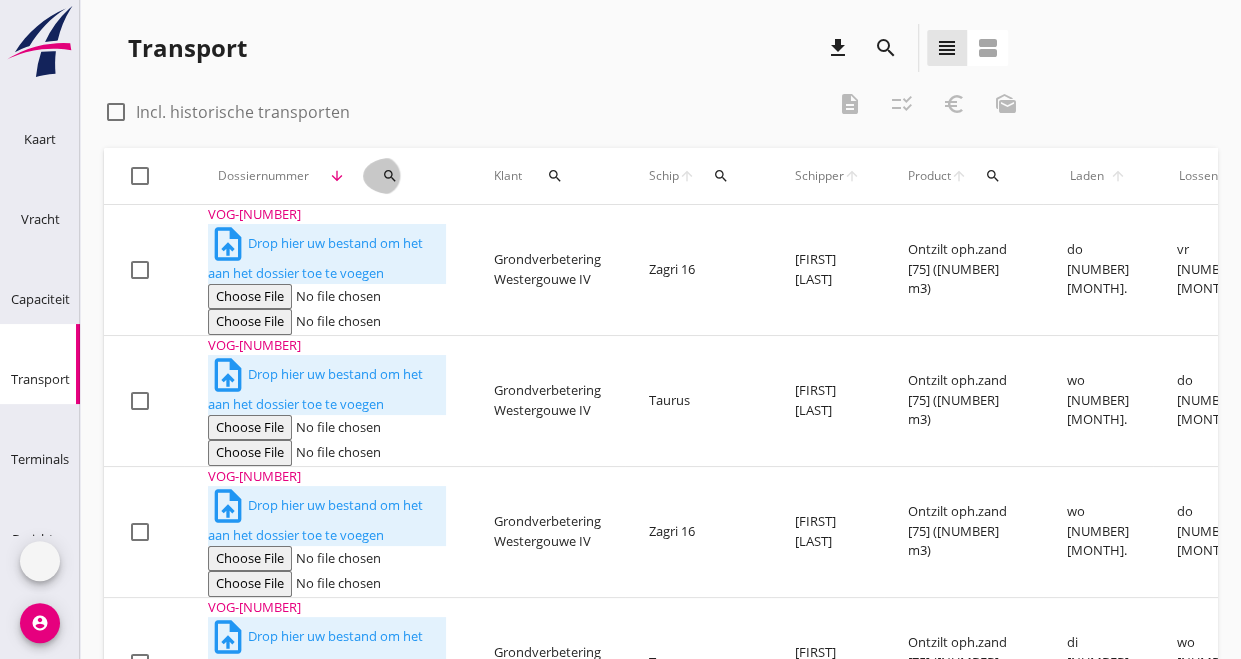 click on "search" at bounding box center [390, 176] 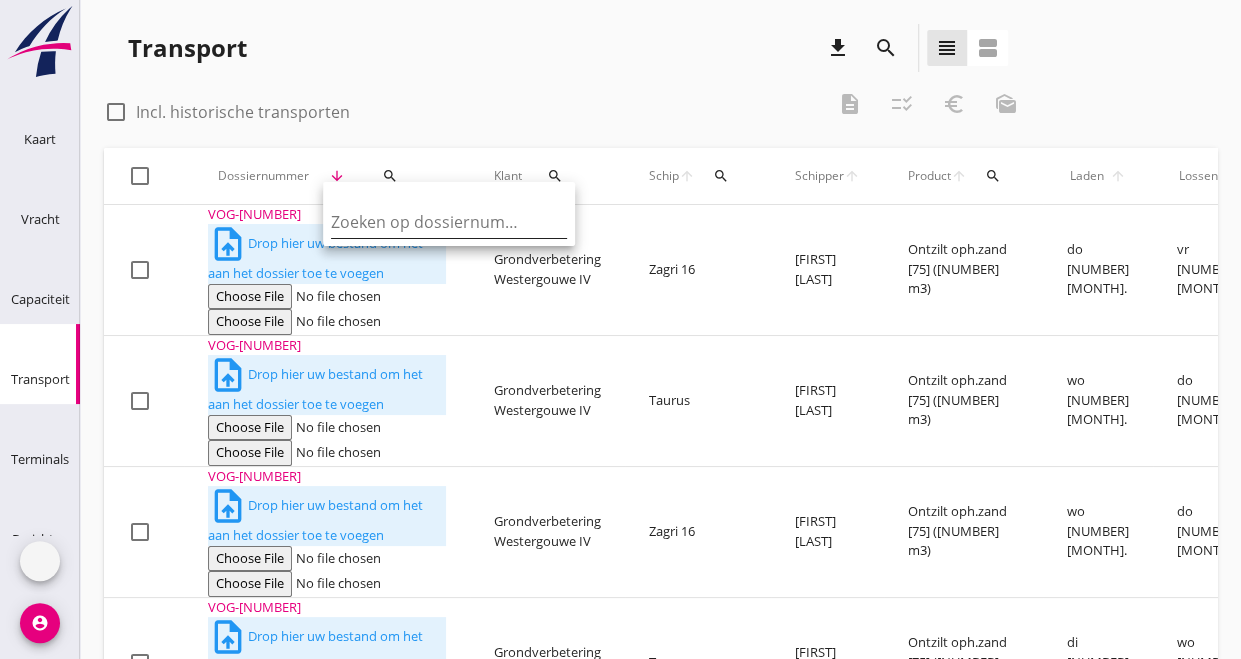 click at bounding box center [435, 222] 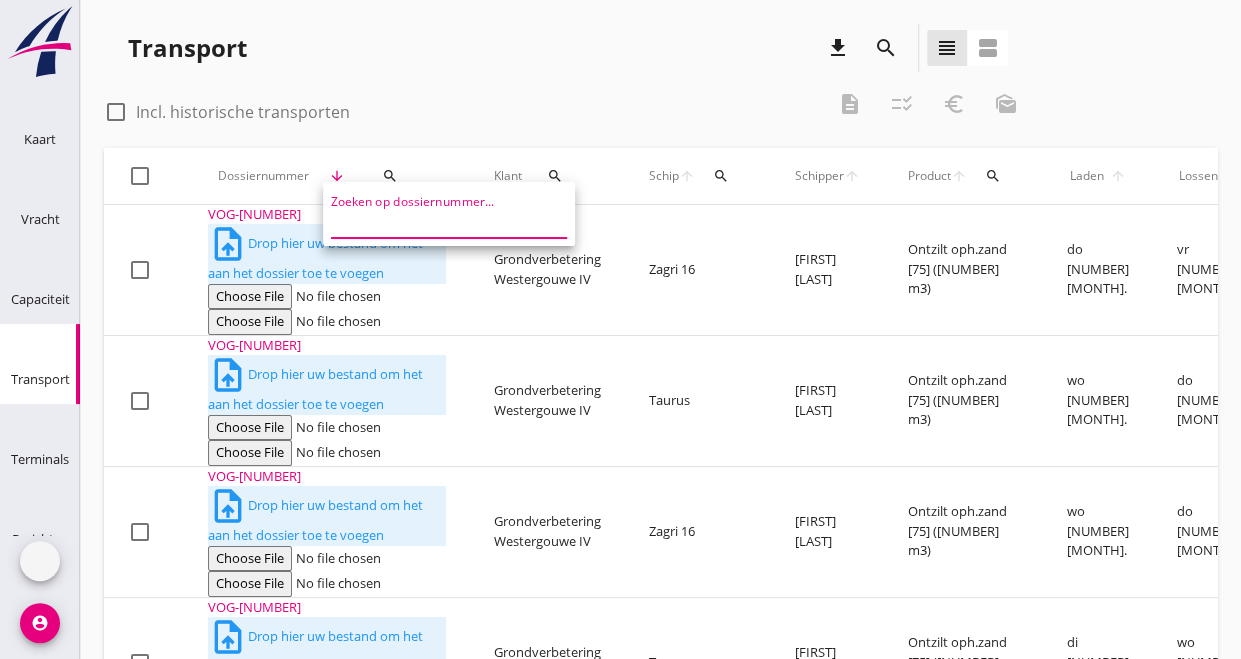 paste on "VOG-[NUMBER]" 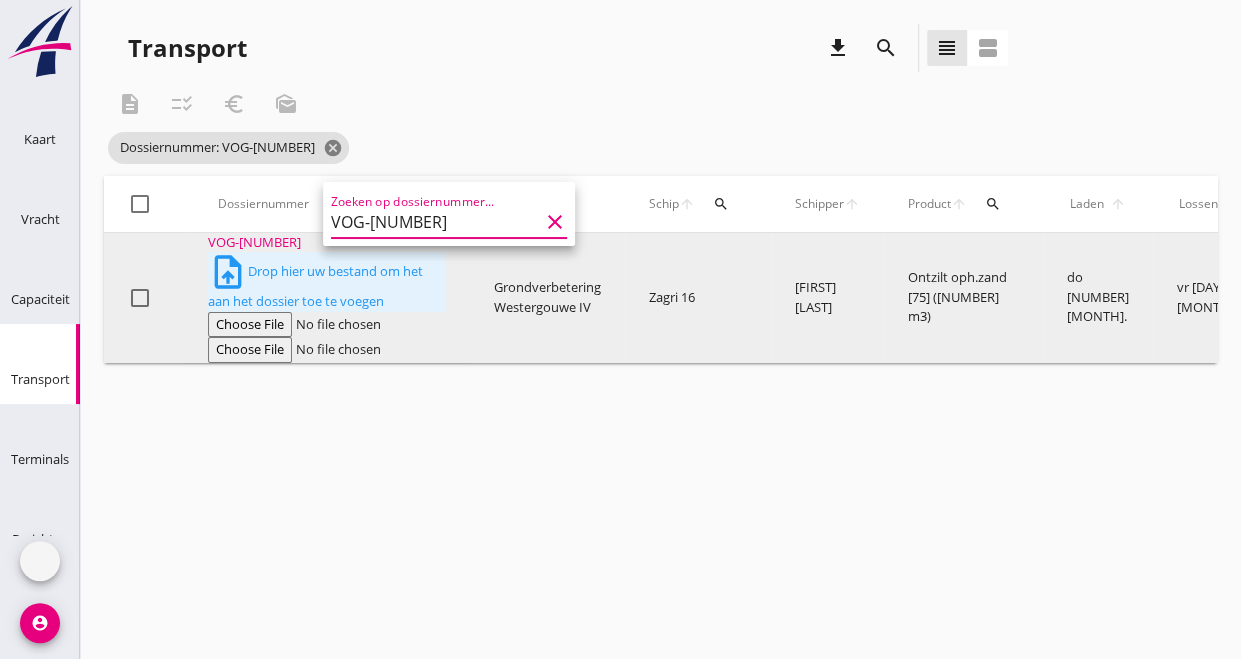 type on "VOG-[NUMBER]" 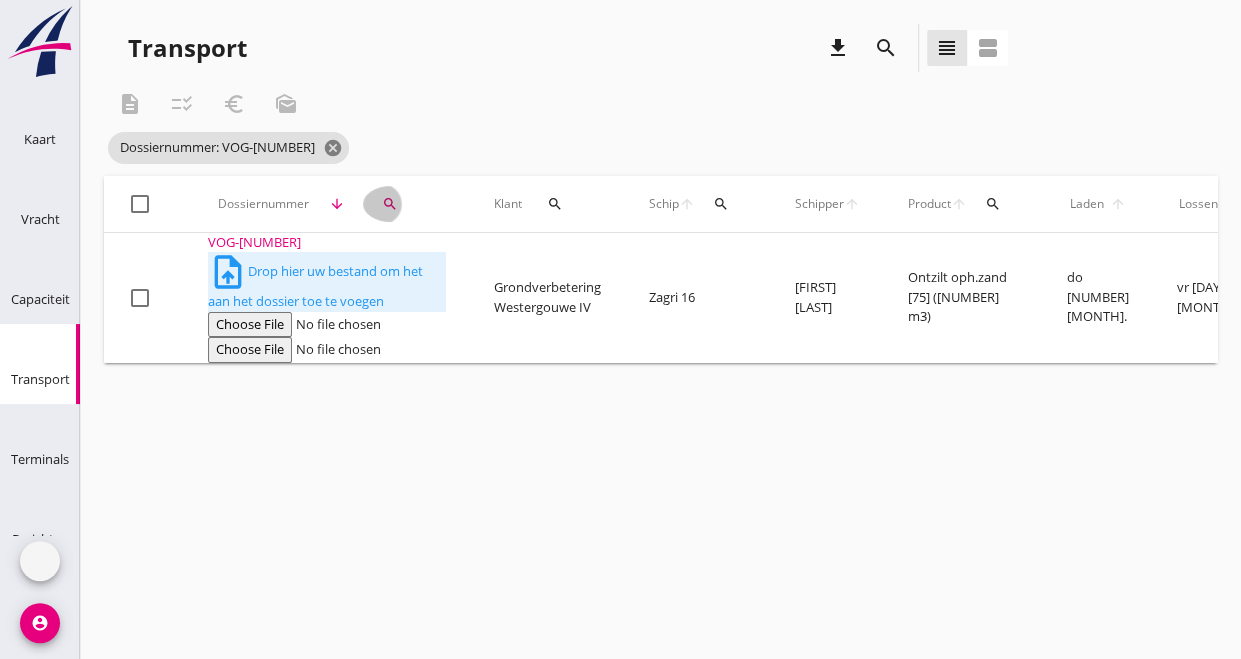 click on "search" at bounding box center [391, 204] 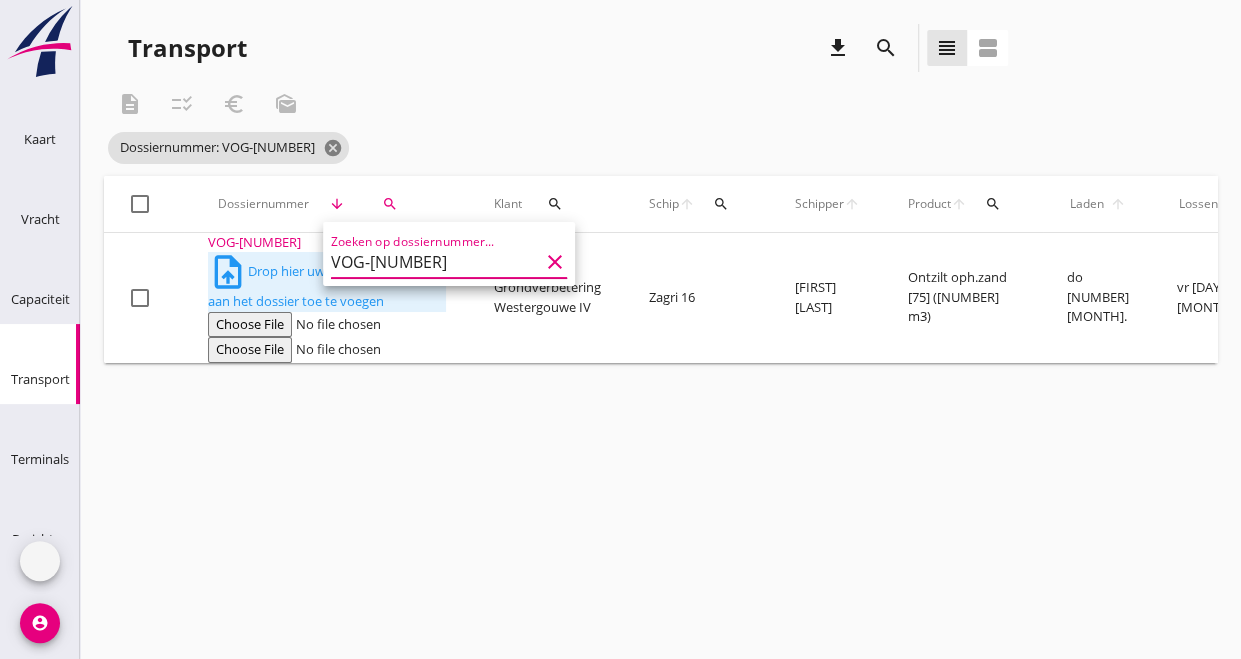 scroll, scrollTop: 0, scrollLeft: 0, axis: both 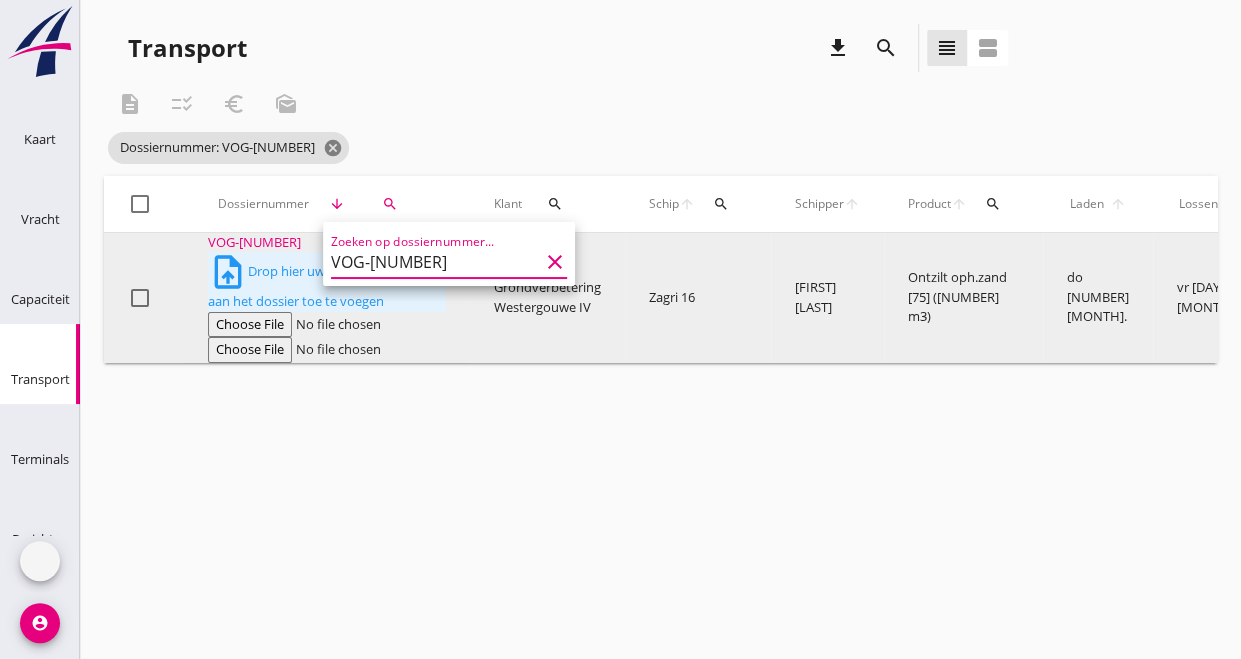 drag, startPoint x: 444, startPoint y: 274, endPoint x: 318, endPoint y: 277, distance: 126.035706 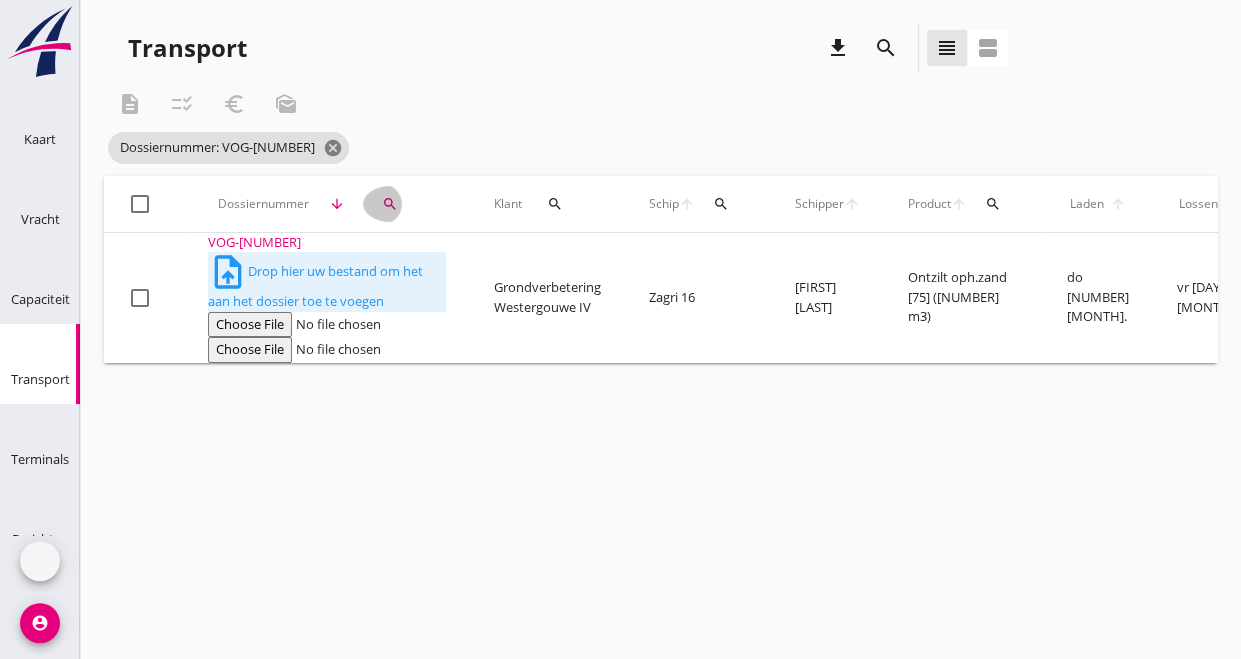 click on "search" at bounding box center [390, 204] 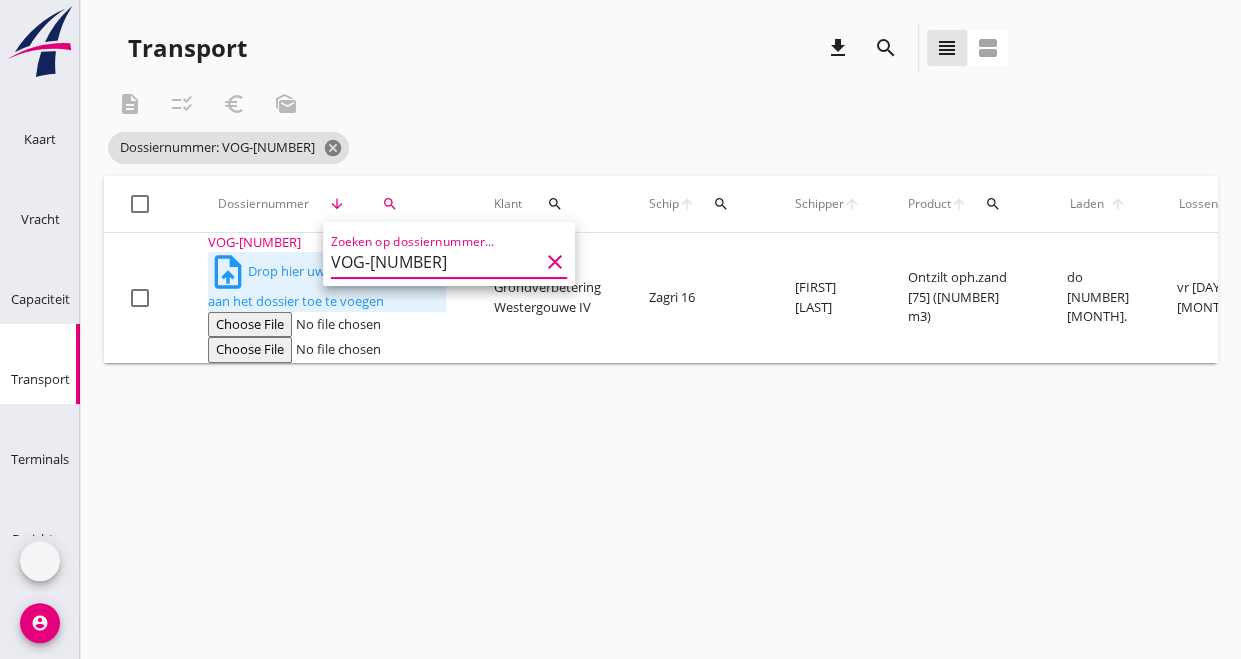 click on "VOG-[NUMMER]" at bounding box center [435, 262] 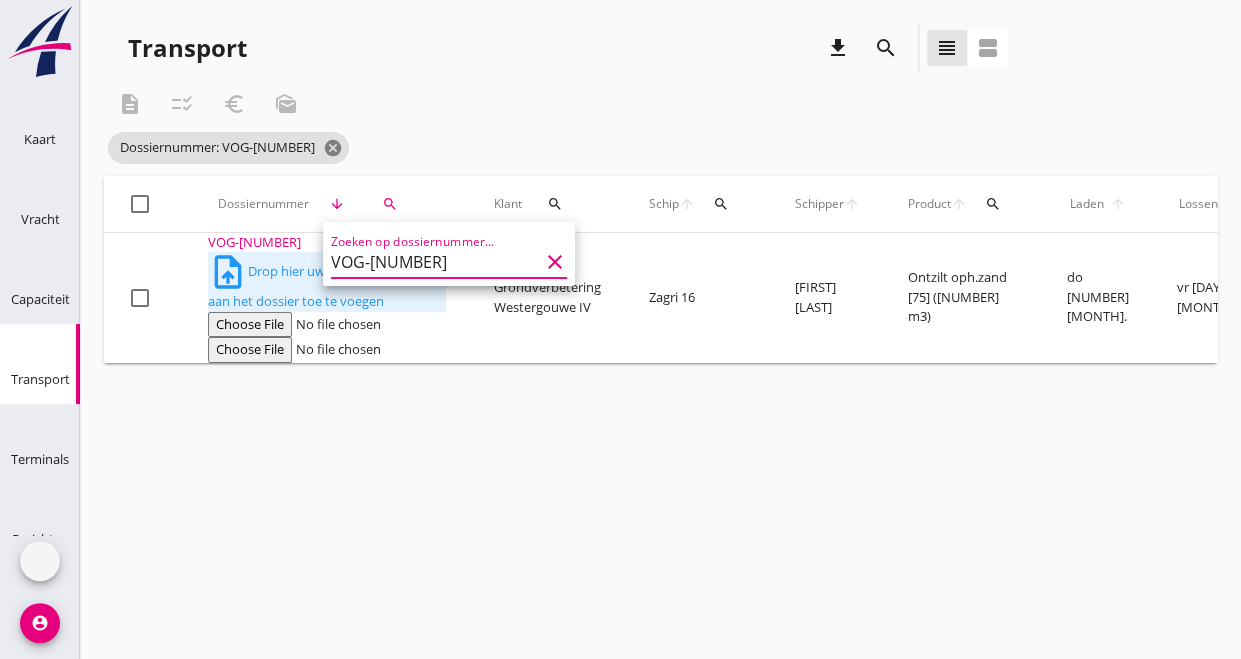 scroll, scrollTop: 0, scrollLeft: 0, axis: both 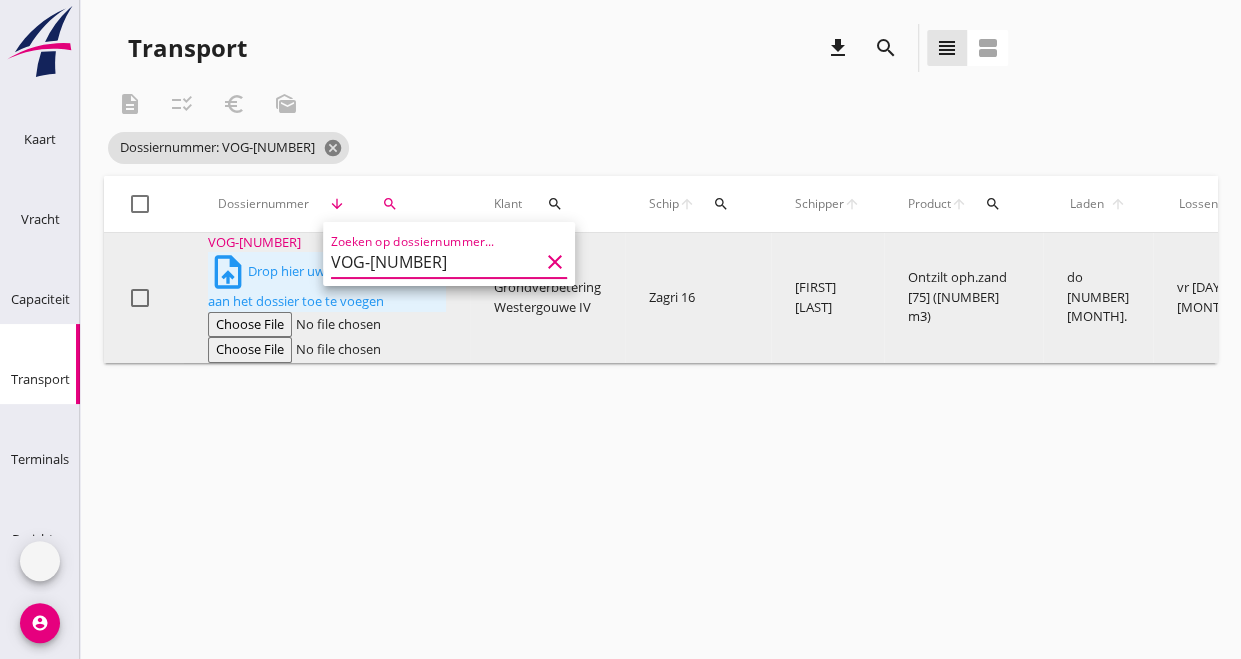 drag, startPoint x: 434, startPoint y: 262, endPoint x: 308, endPoint y: 263, distance: 126.00397 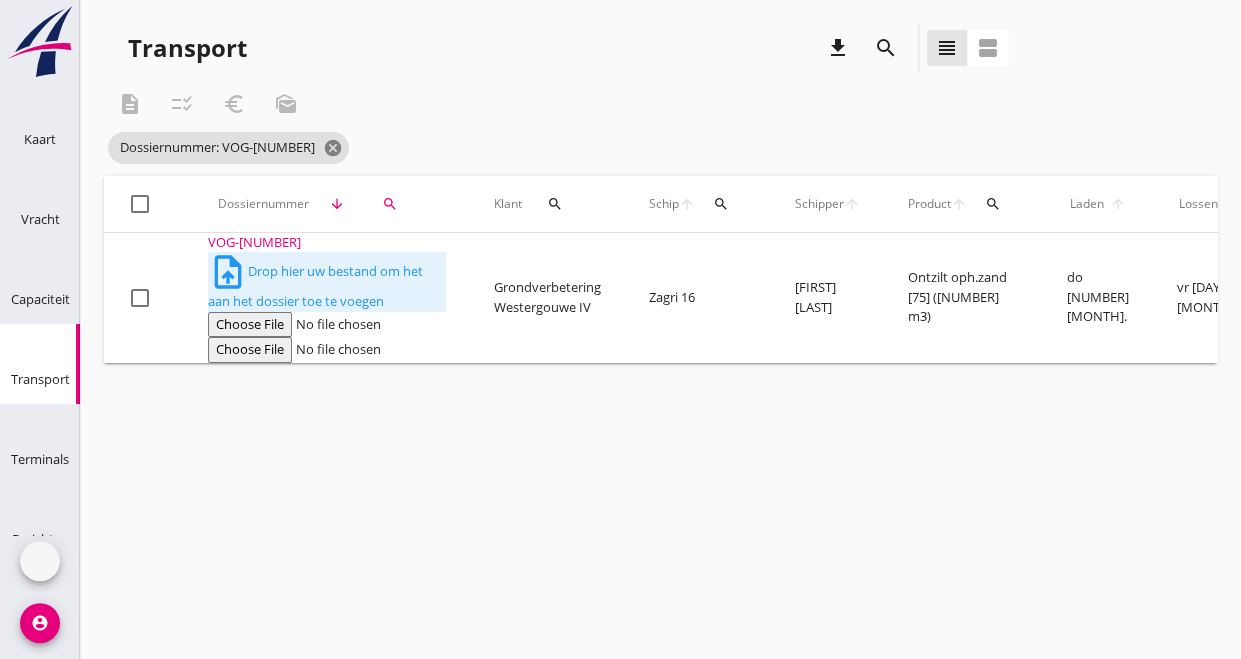 click on "search" at bounding box center (390, 204) 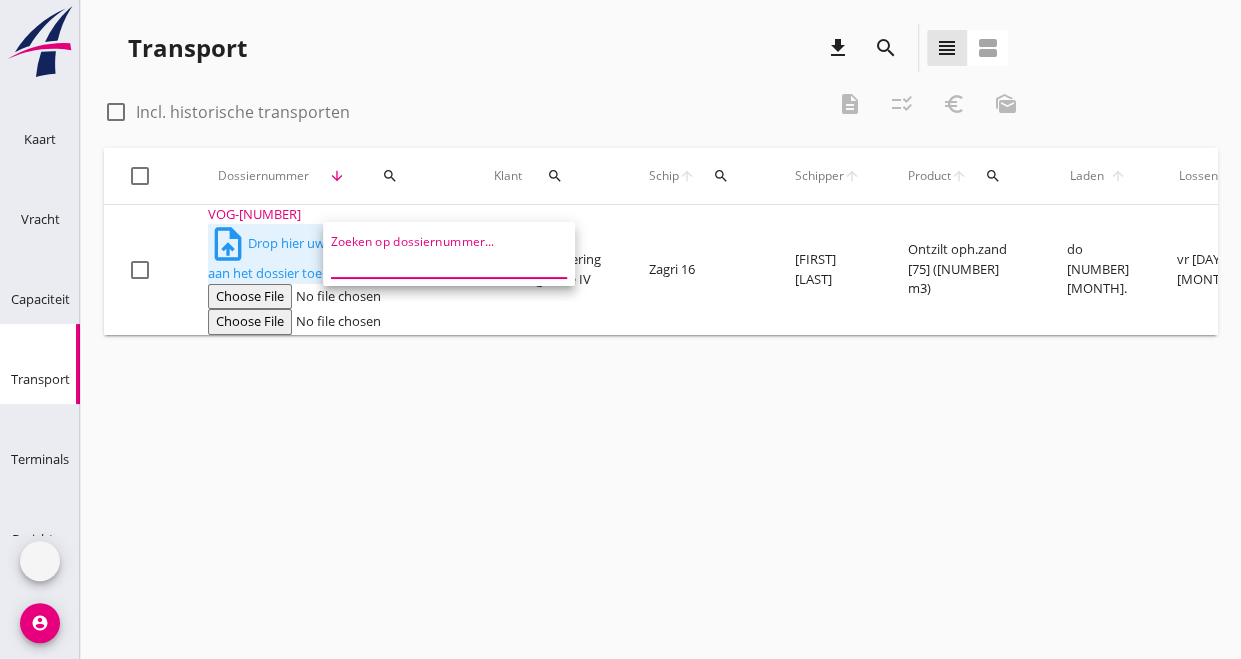 scroll, scrollTop: 0, scrollLeft: 0, axis: both 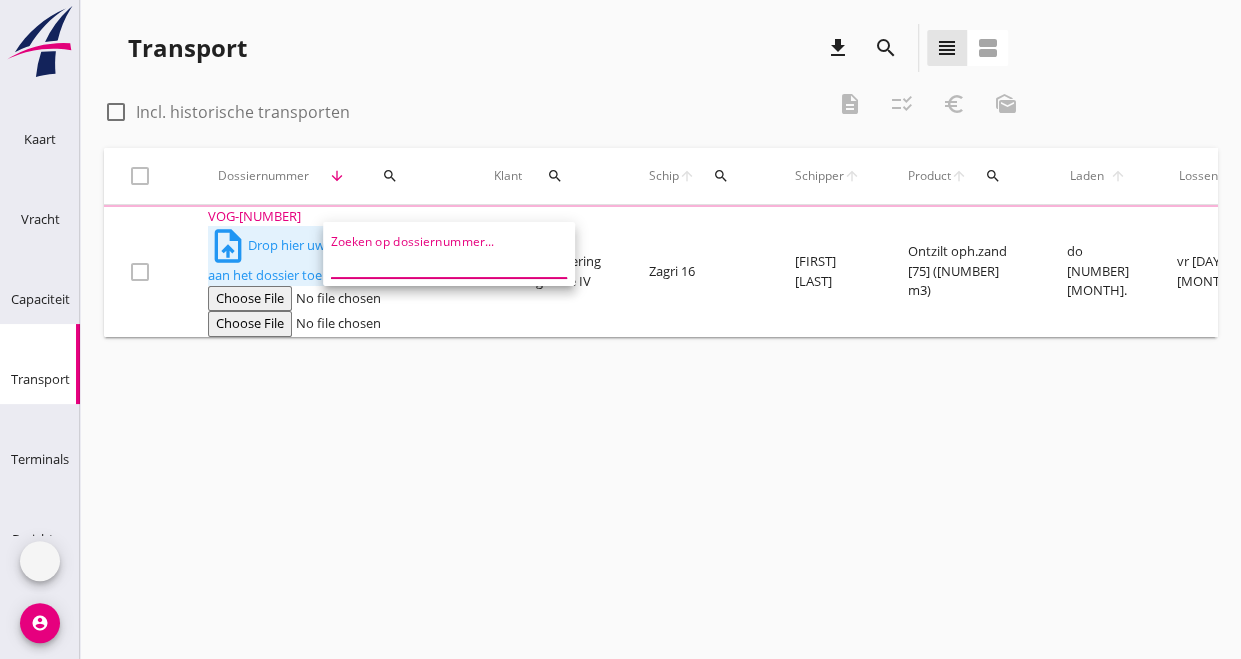 paste on "[DOCUMENT_ID]" 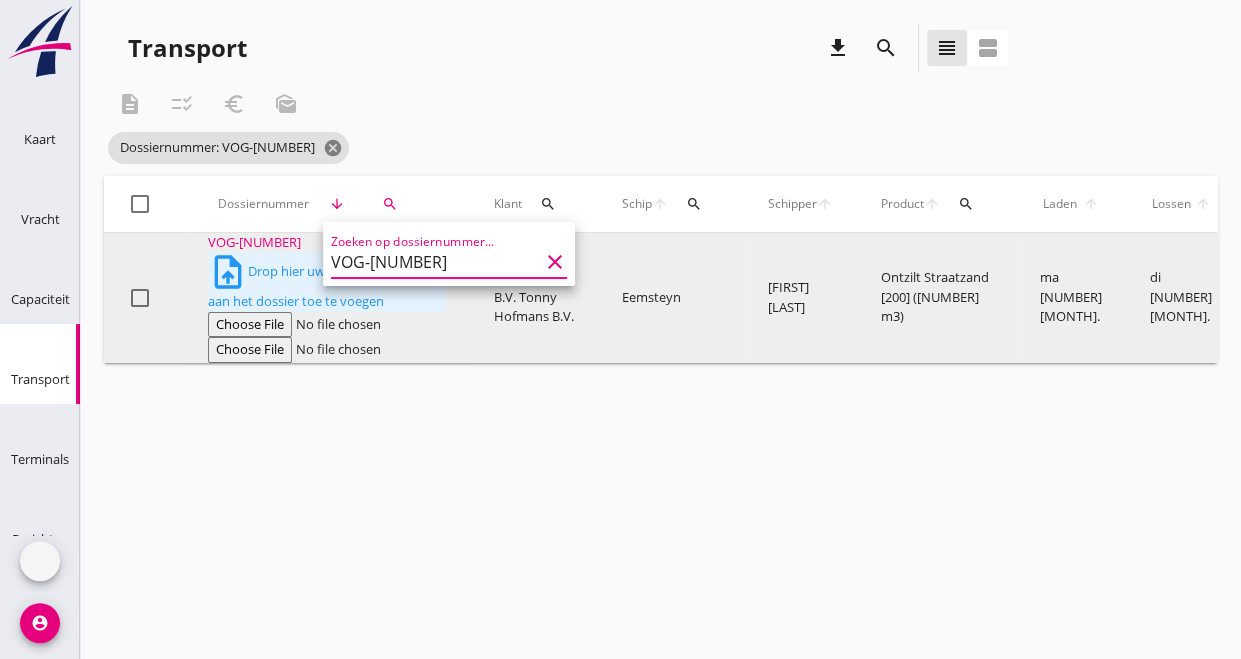type on "[DOCUMENT_ID]" 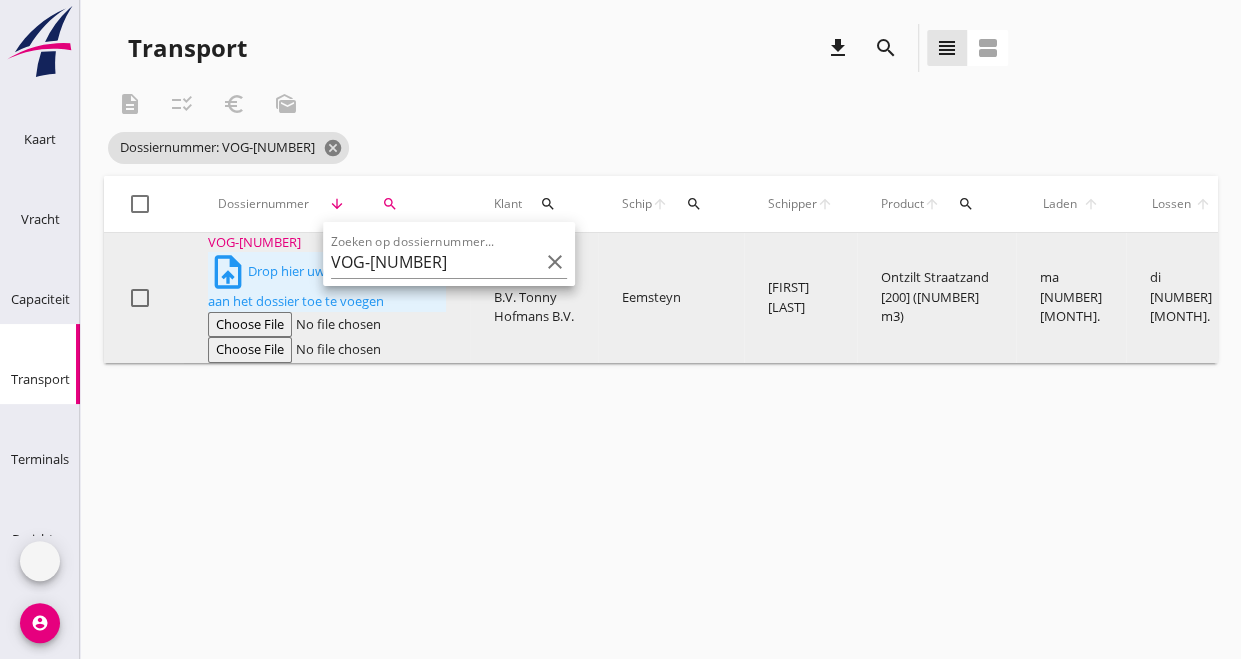 click on "[DOCUMENT_ID]" at bounding box center [327, 243] 